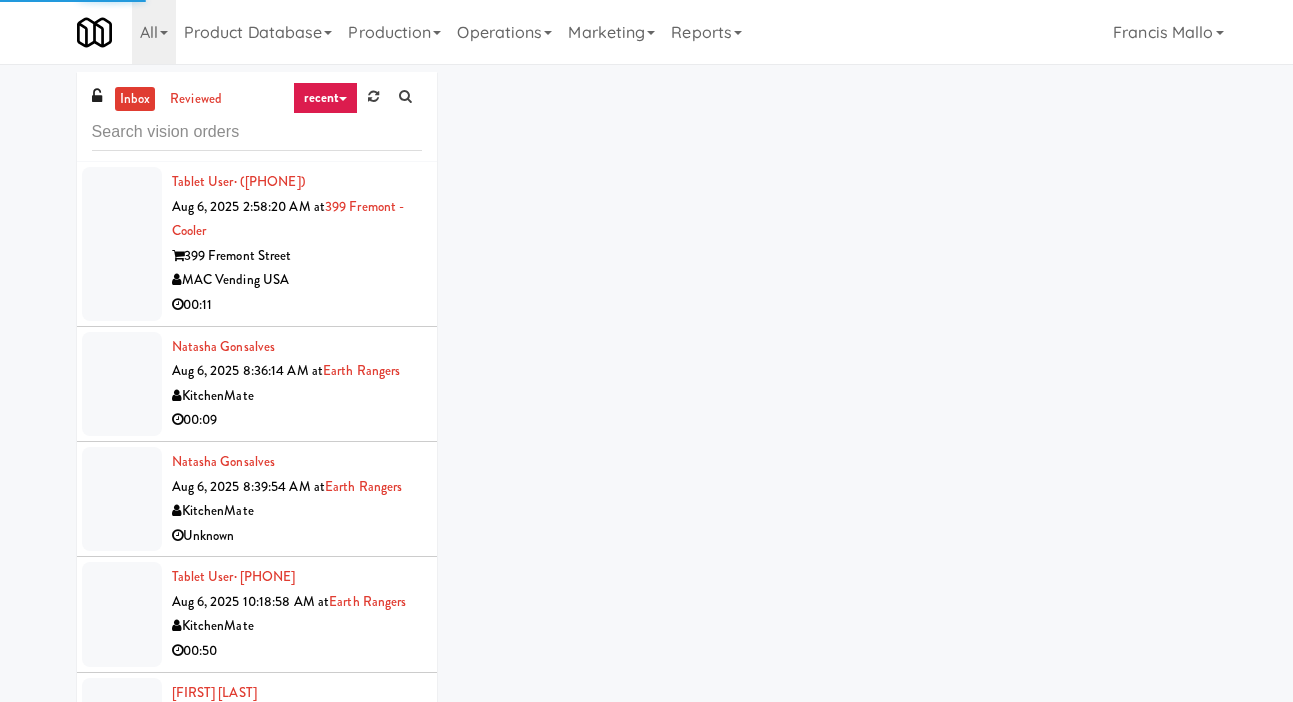 scroll, scrollTop: 0, scrollLeft: 0, axis: both 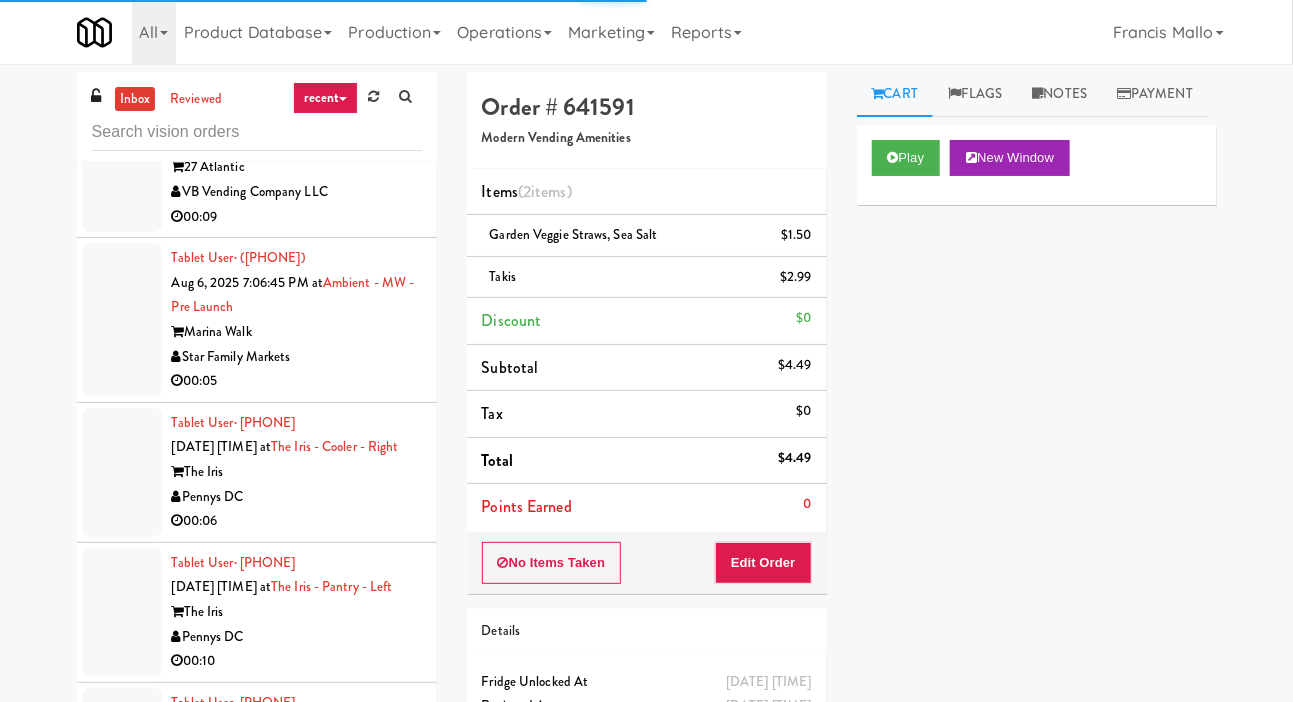 click at bounding box center [122, -989] 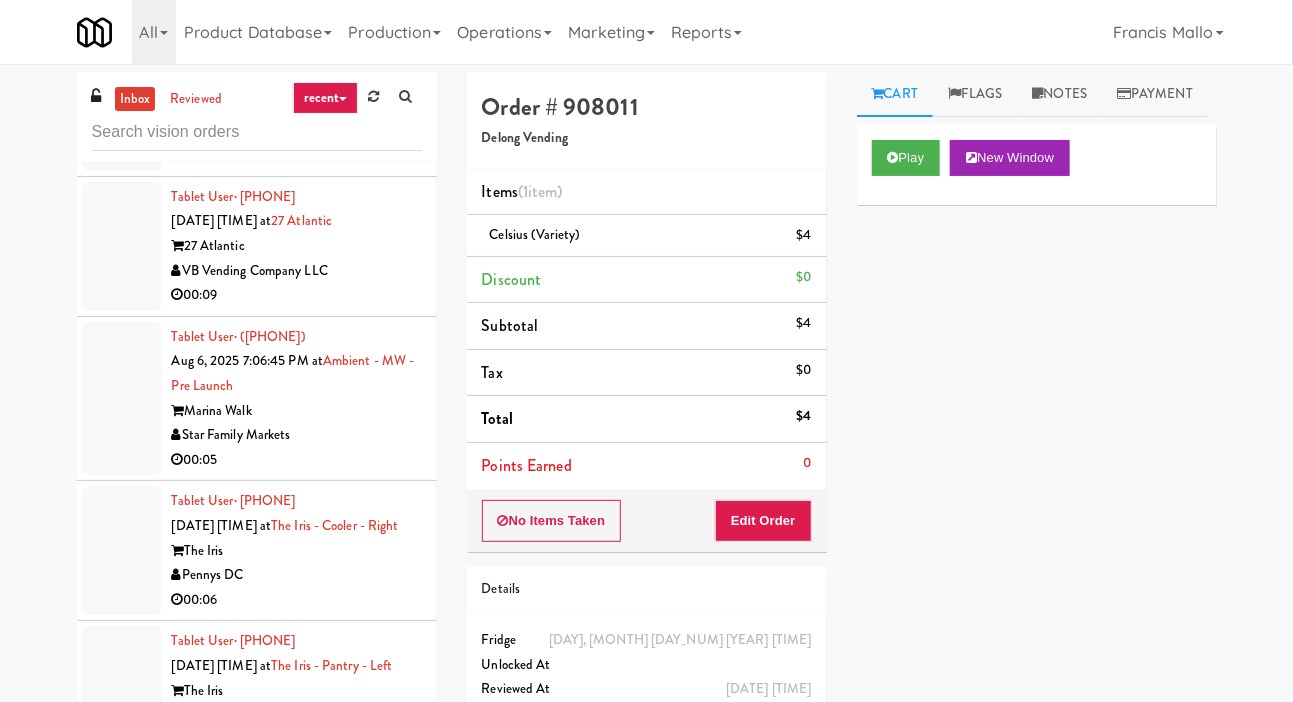 scroll, scrollTop: 21061, scrollLeft: 0, axis: vertical 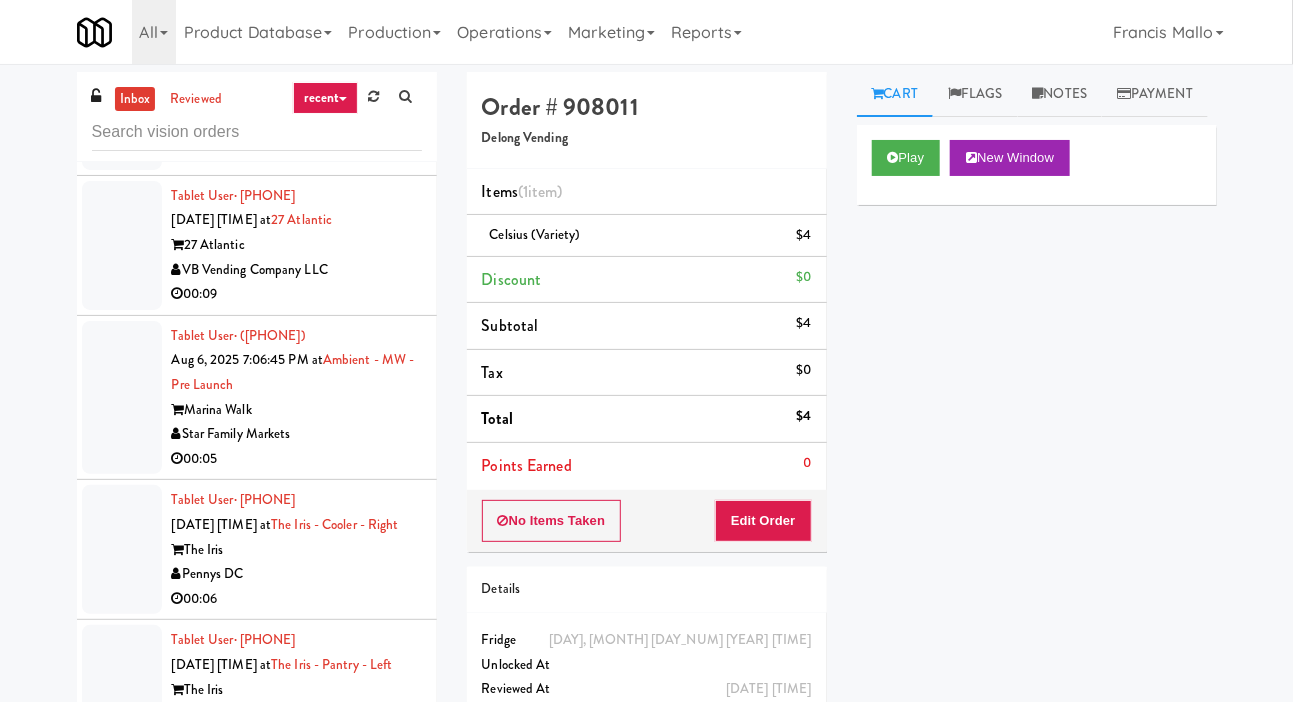 click on "inbox reviewed recent    all     unclear take     inventory issue     suspicious     failed     recent" at bounding box center [257, 117] 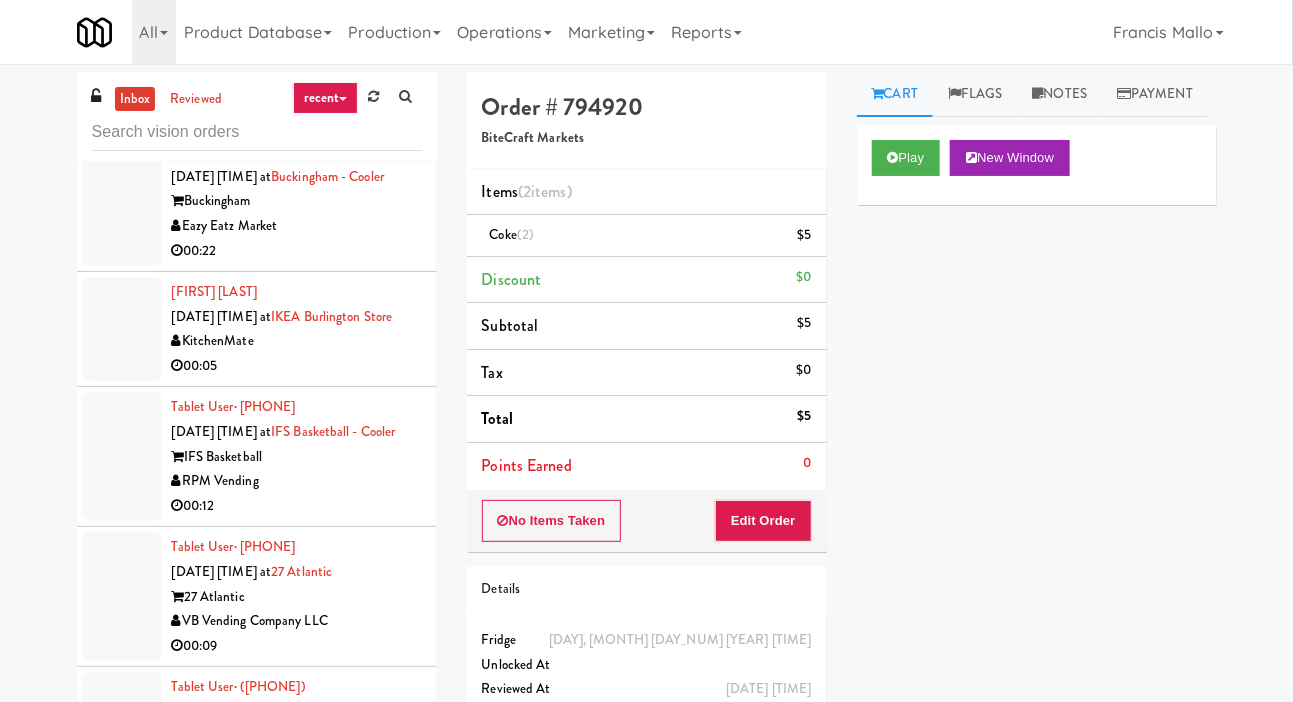 click at bounding box center [122, -902] 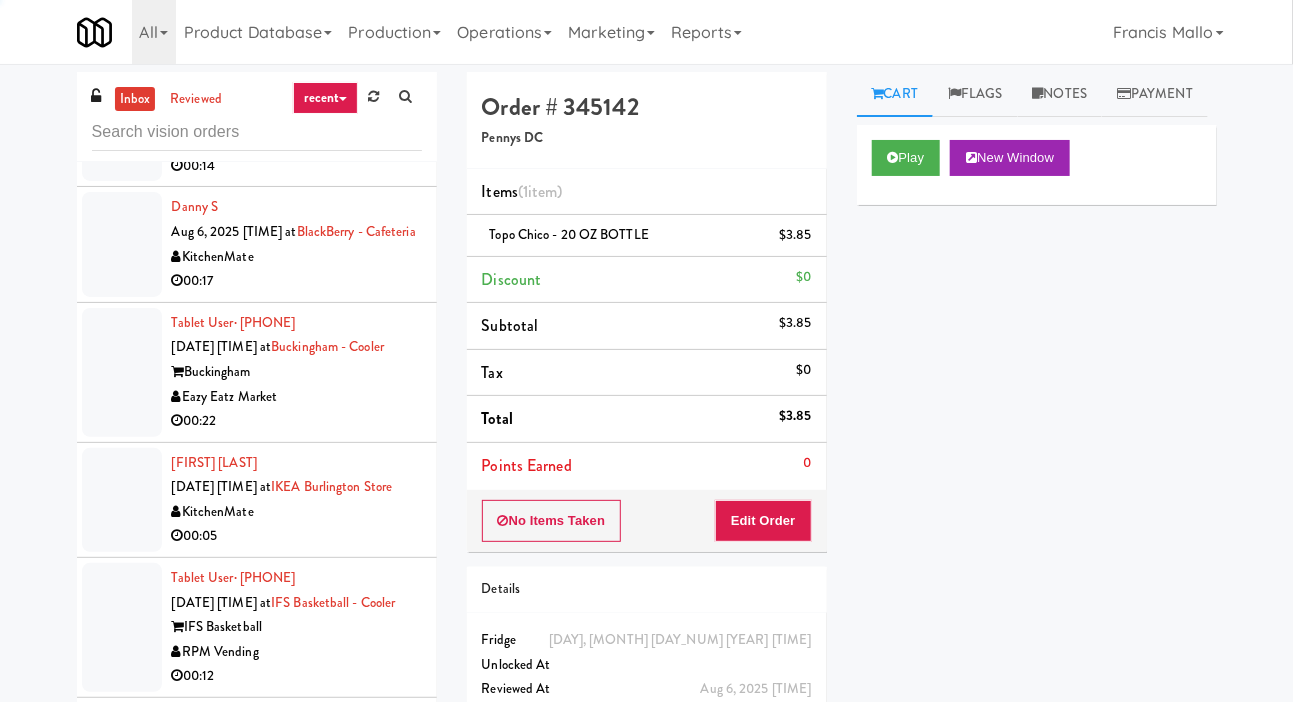 click at bounding box center (122, -896) 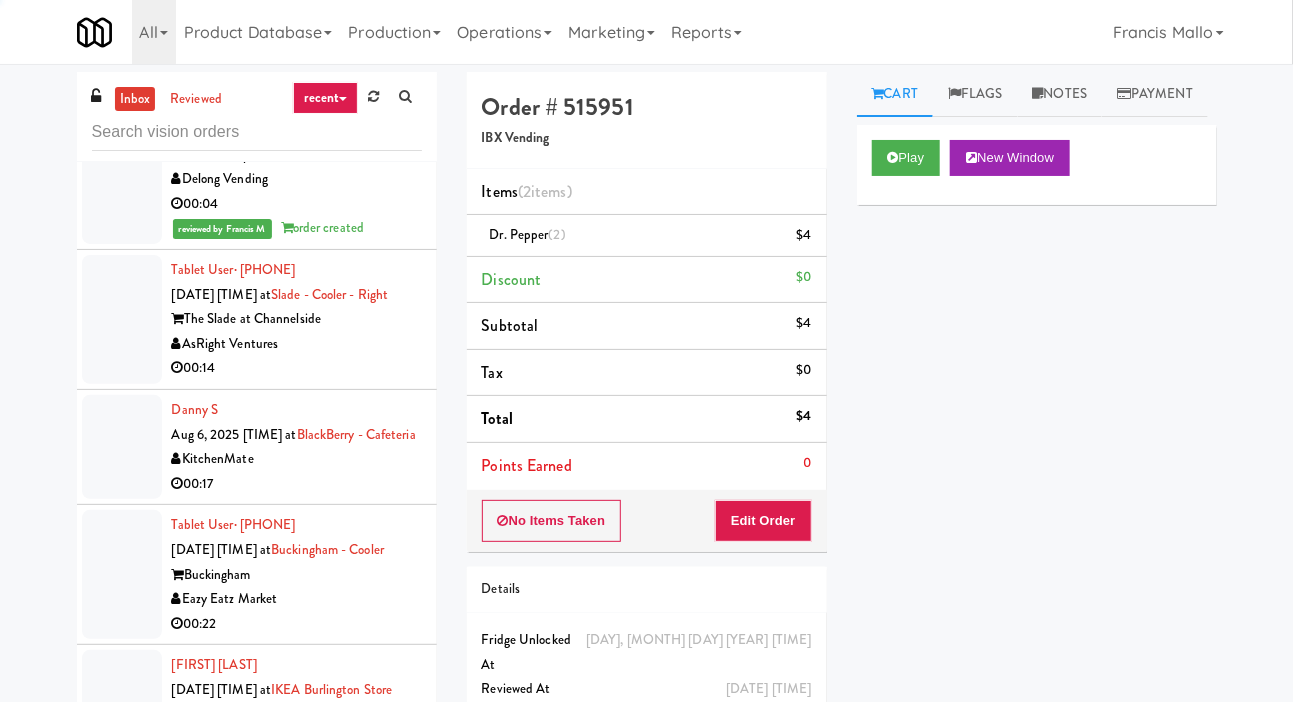 click at bounding box center [122, -858] 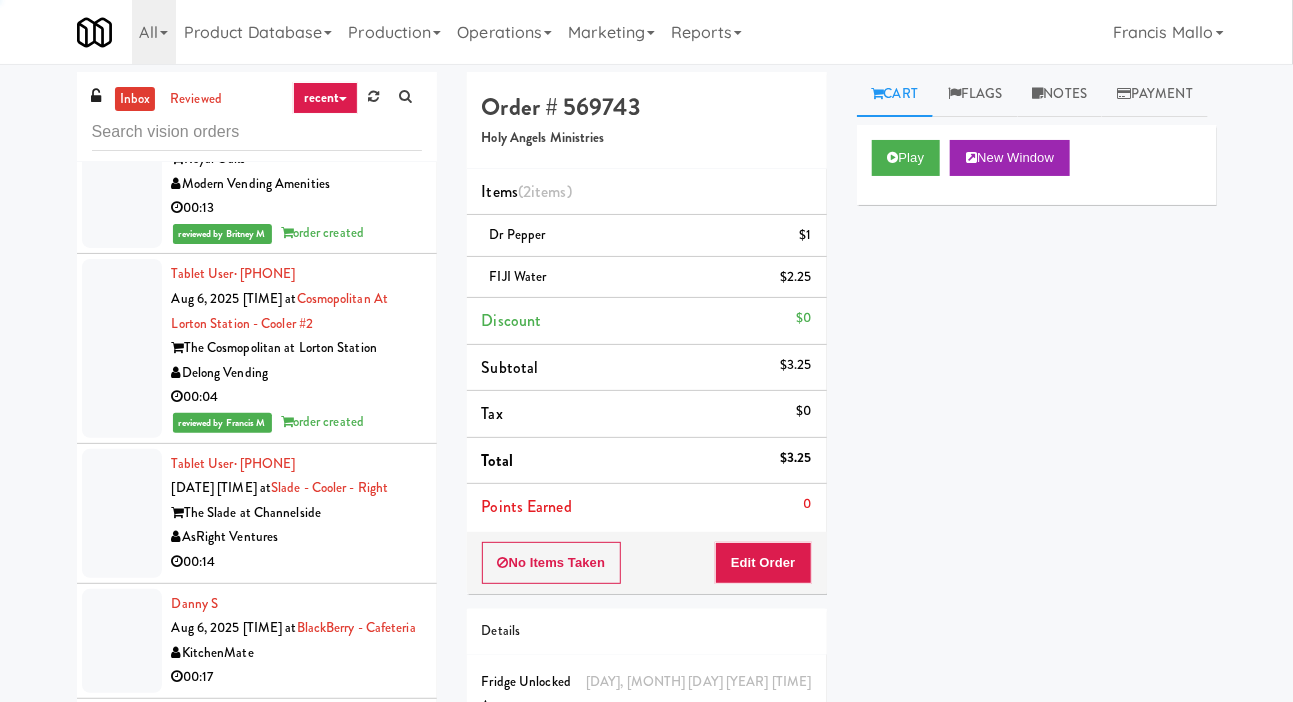 click at bounding box center (122, -829) 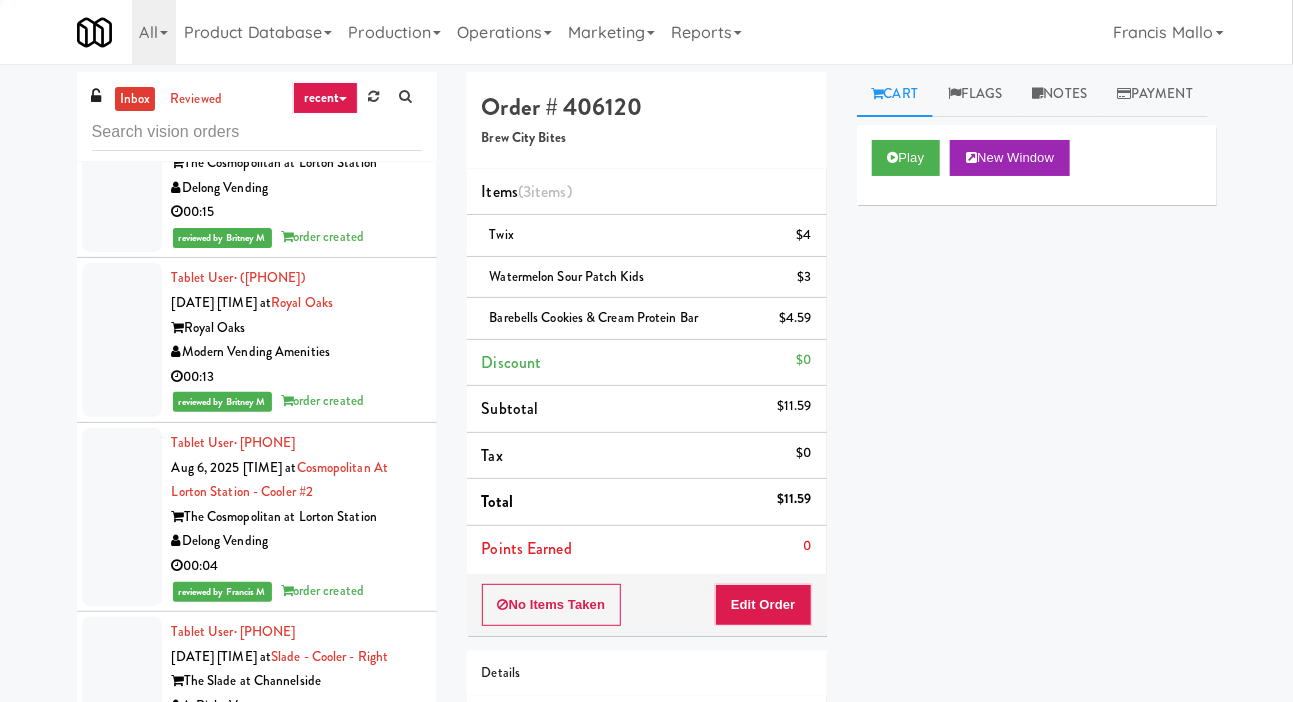 click at bounding box center [122, -824] 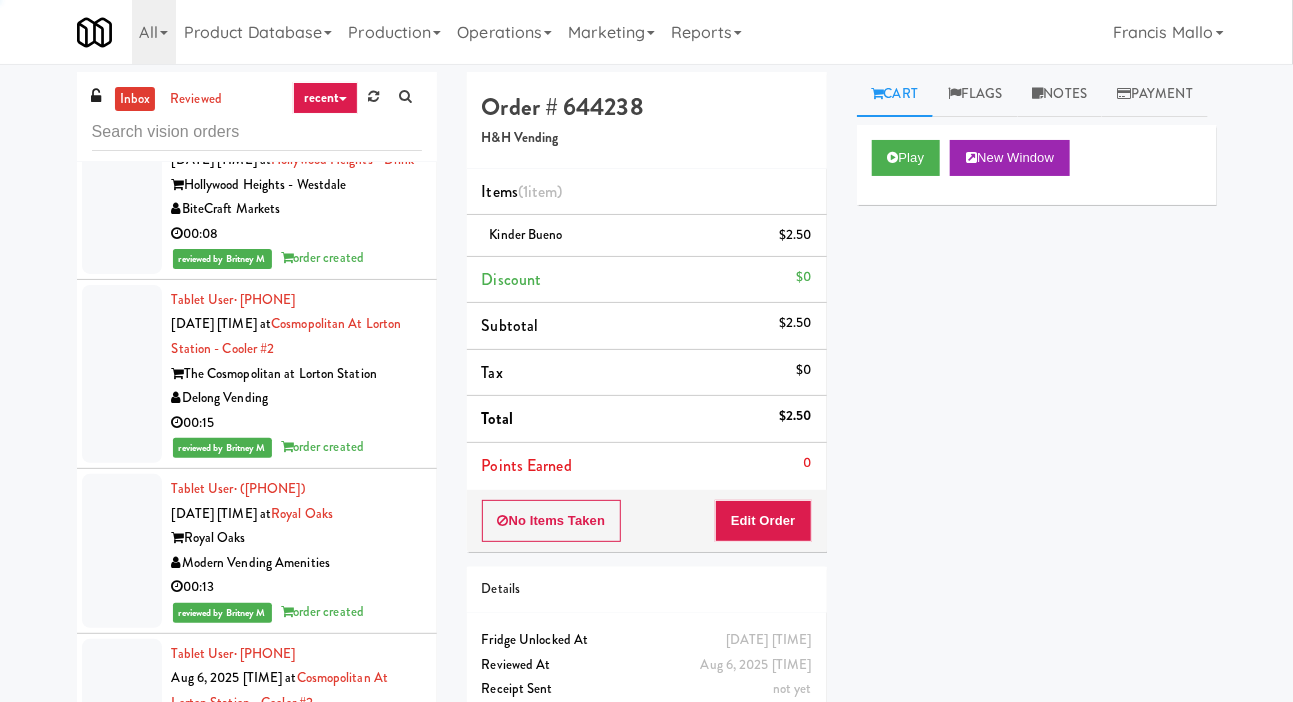 click at bounding box center [122, -790] 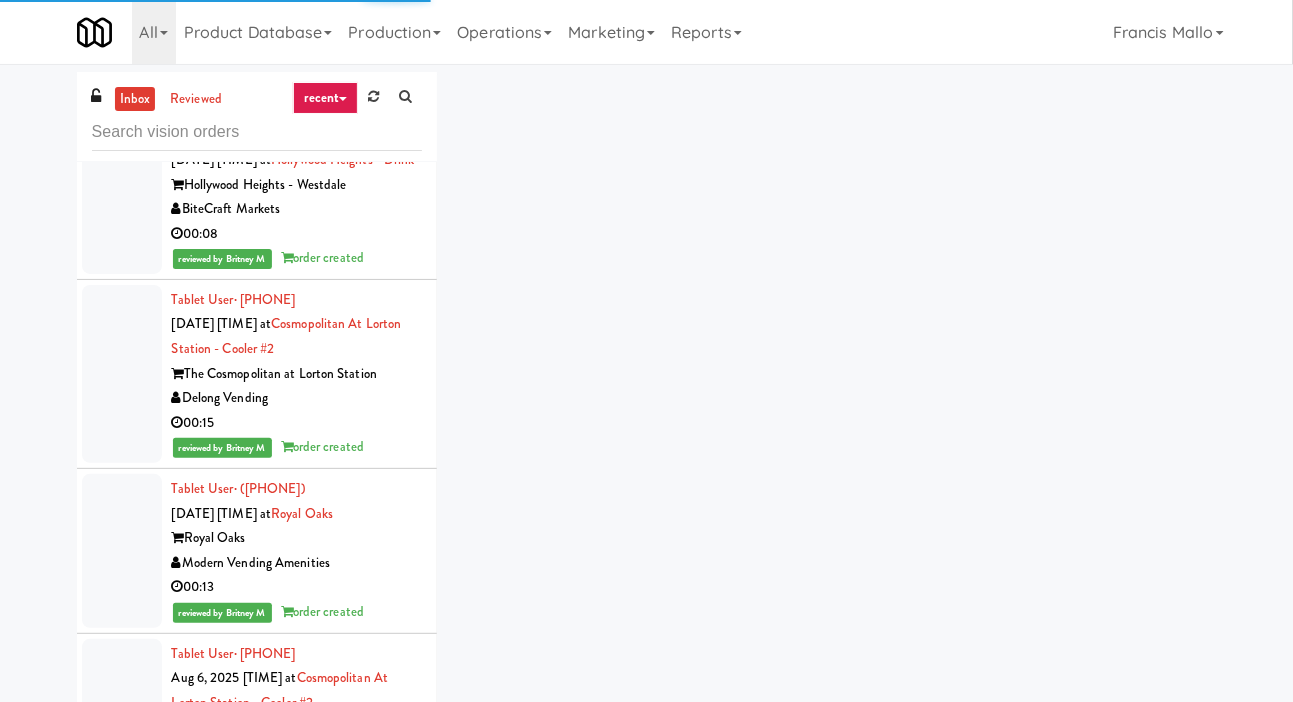 click at bounding box center (122, -943) 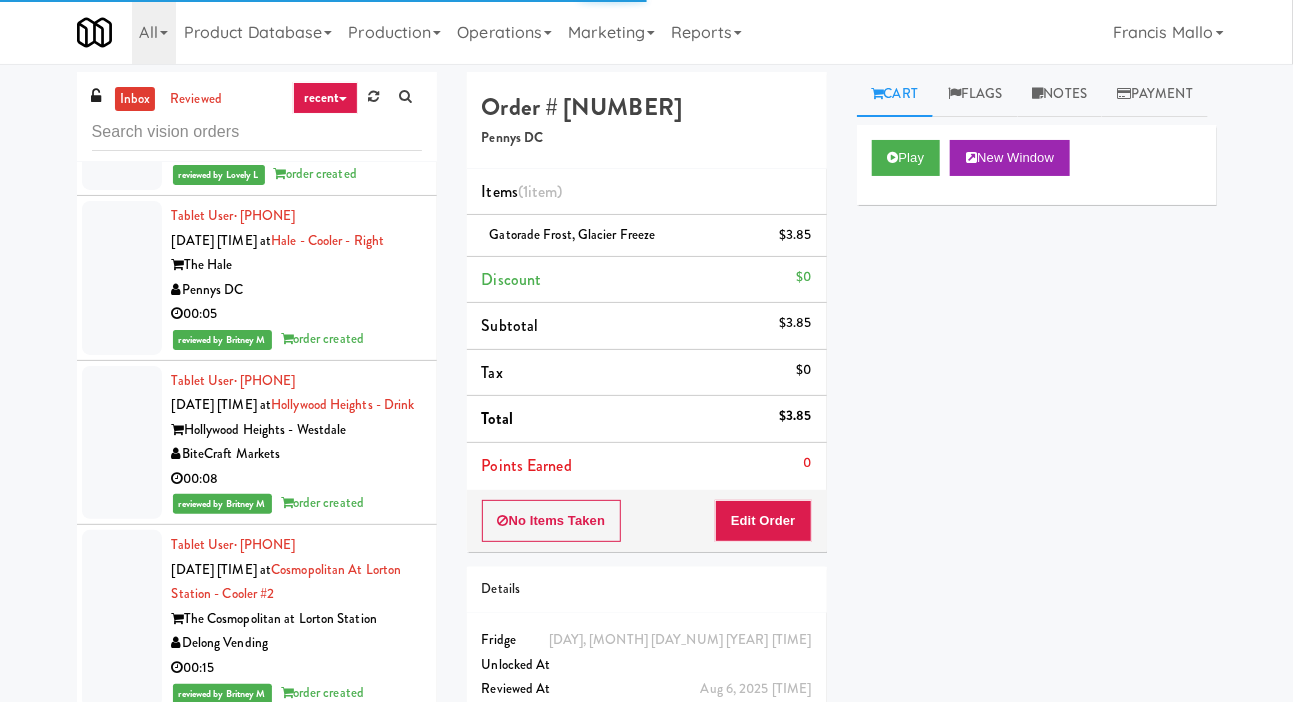 click at bounding box center [122, -887] 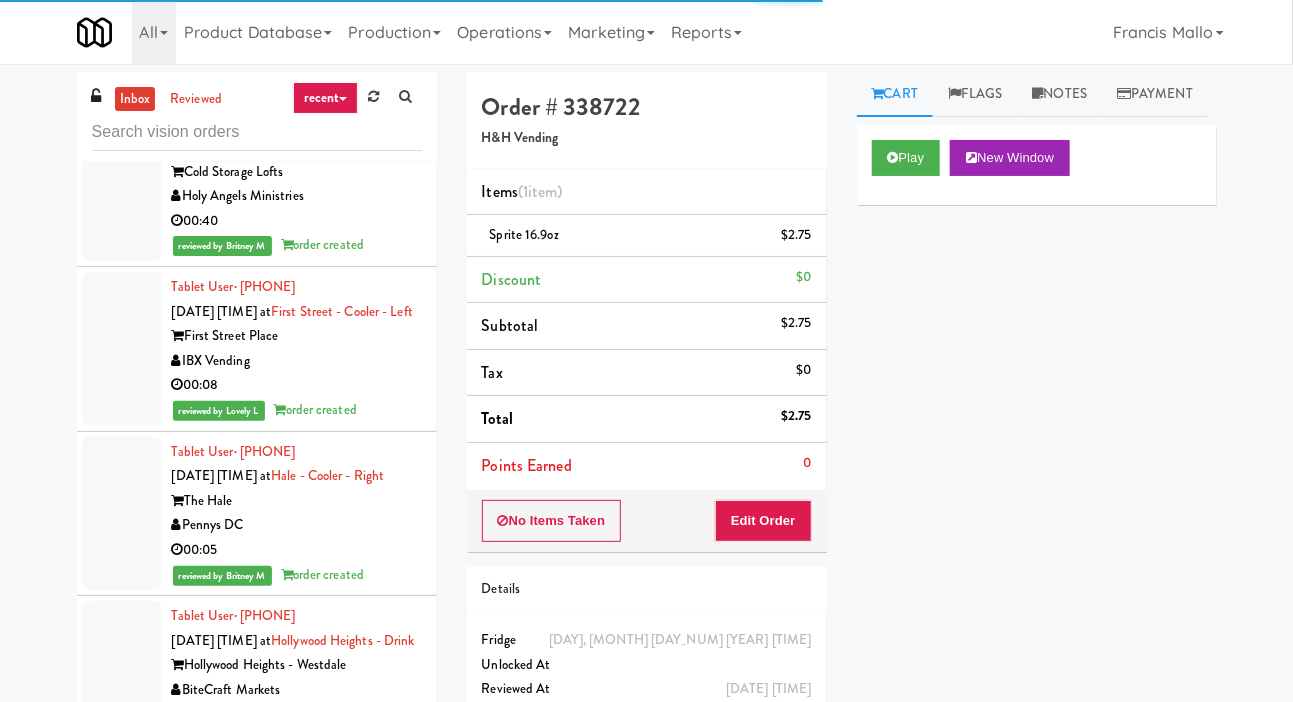 click on "Tablet User  · [PHONE] Aug 6, 2025 [TIME] at  6Fit - Cooler  6Fit  The Vending Corner  00:17" at bounding box center [257, -815] 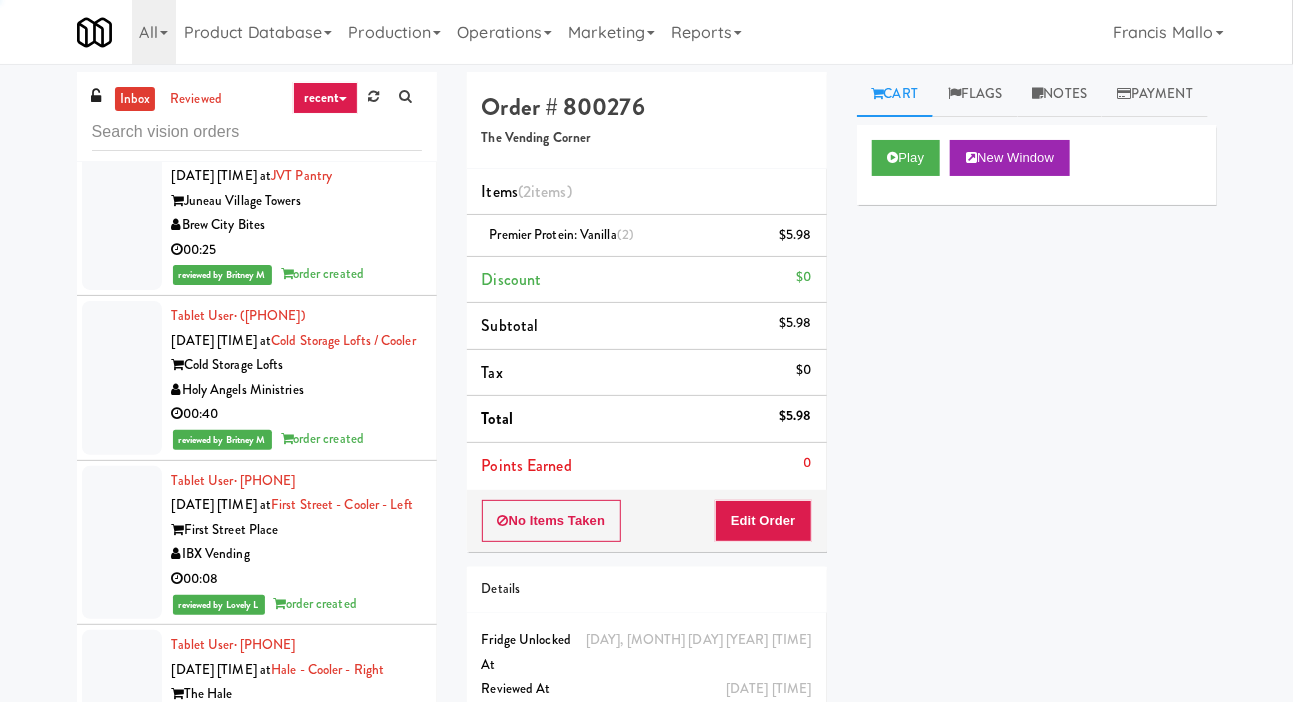 scroll, scrollTop: 19336, scrollLeft: 0, axis: vertical 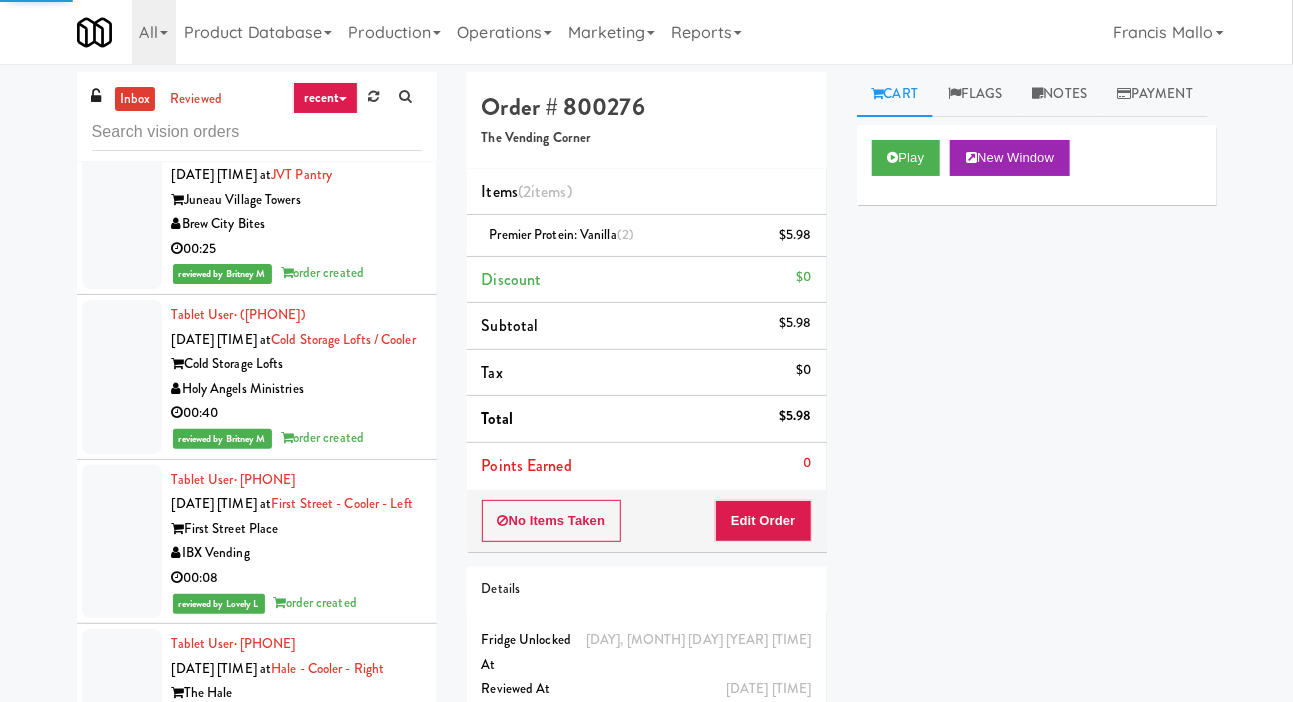 click at bounding box center [122, -788] 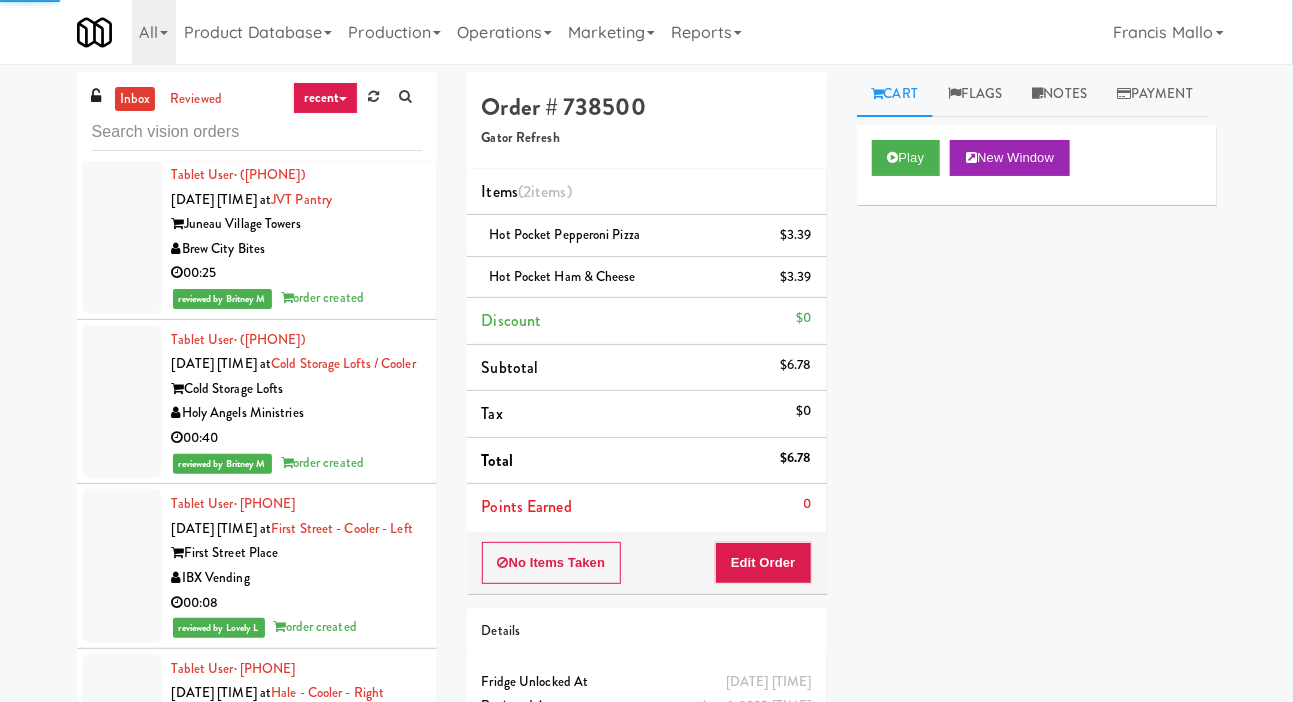 click at bounding box center [373, 97] 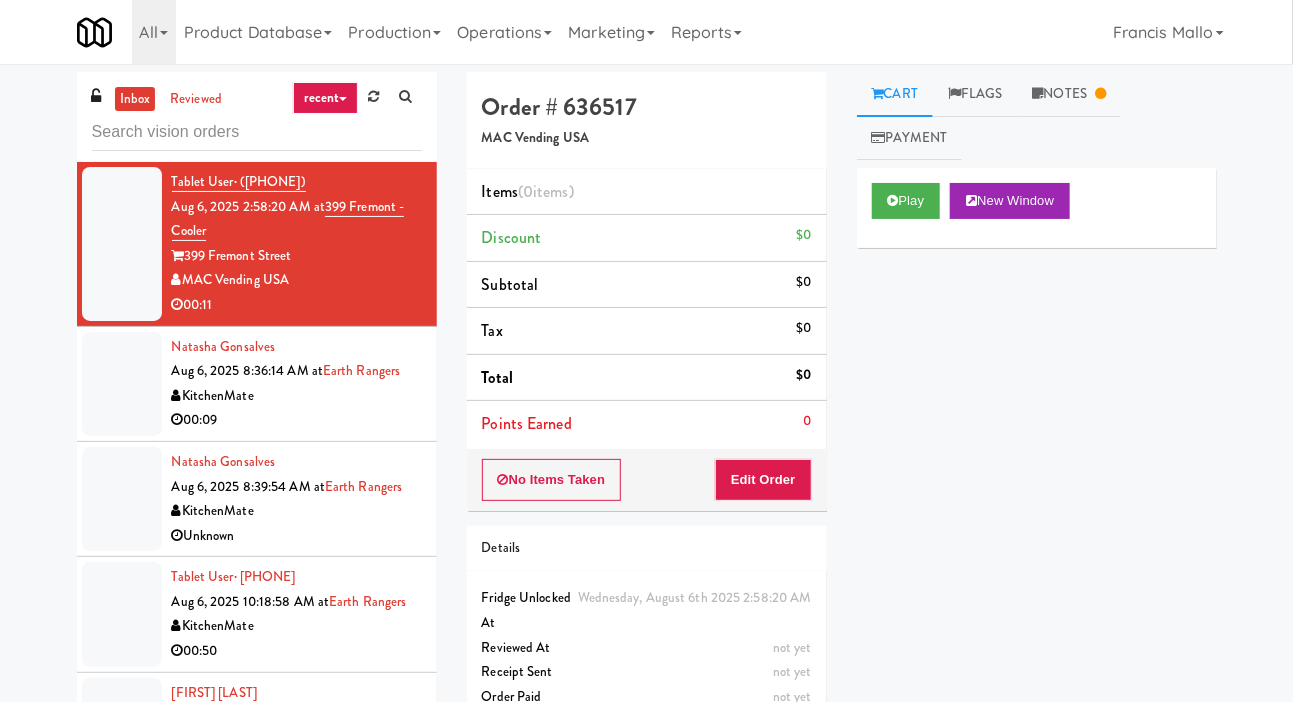 click at bounding box center [122, 384] 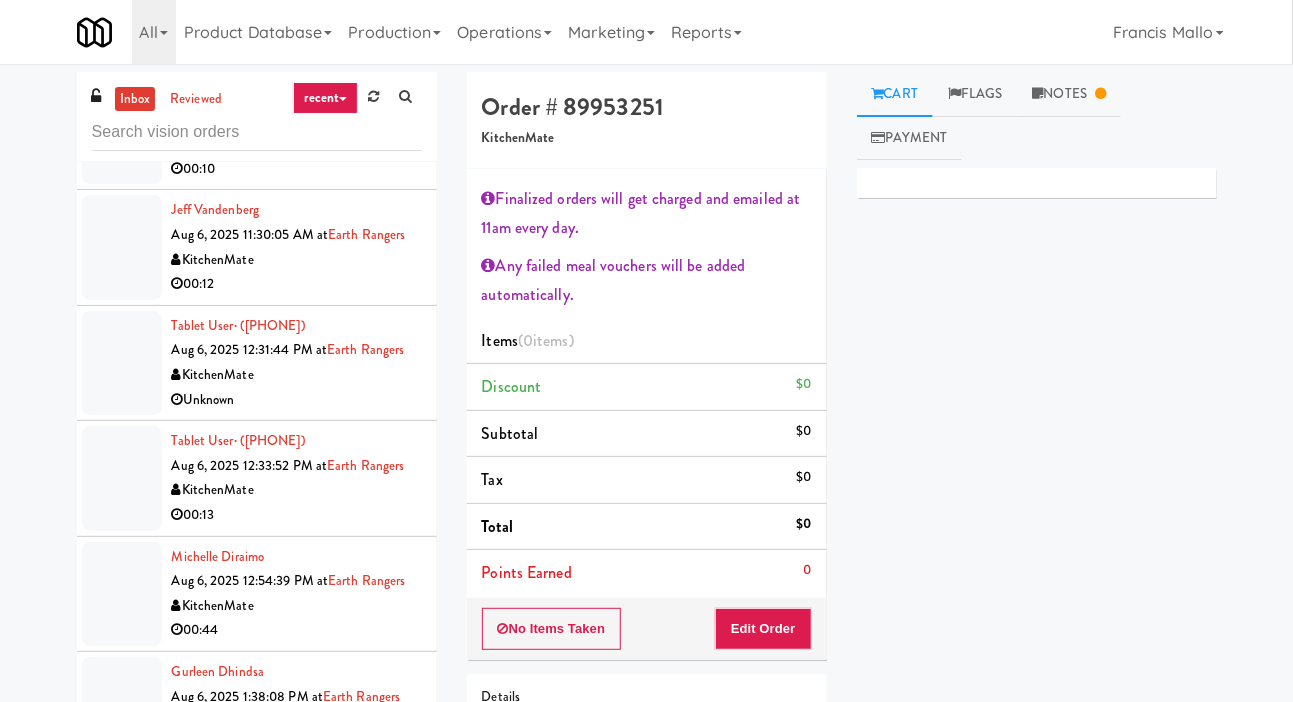 scroll, scrollTop: 715, scrollLeft: 0, axis: vertical 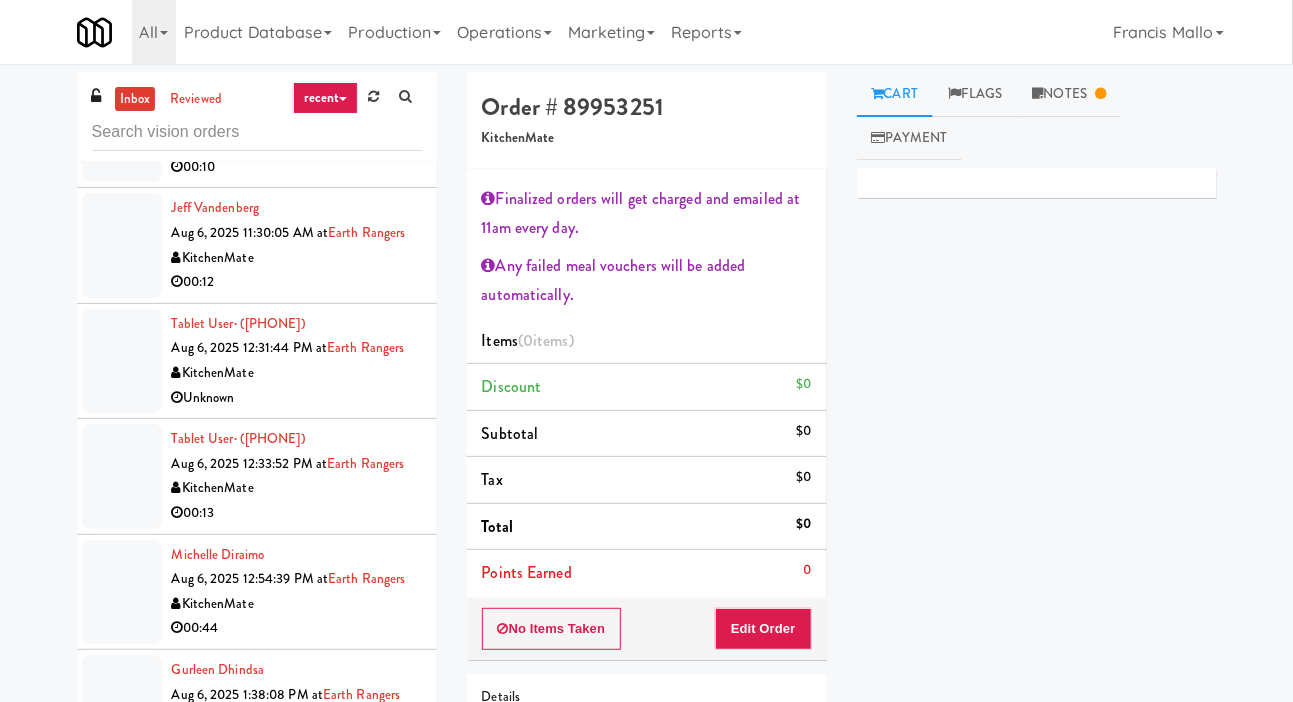 click at bounding box center (122, 245) 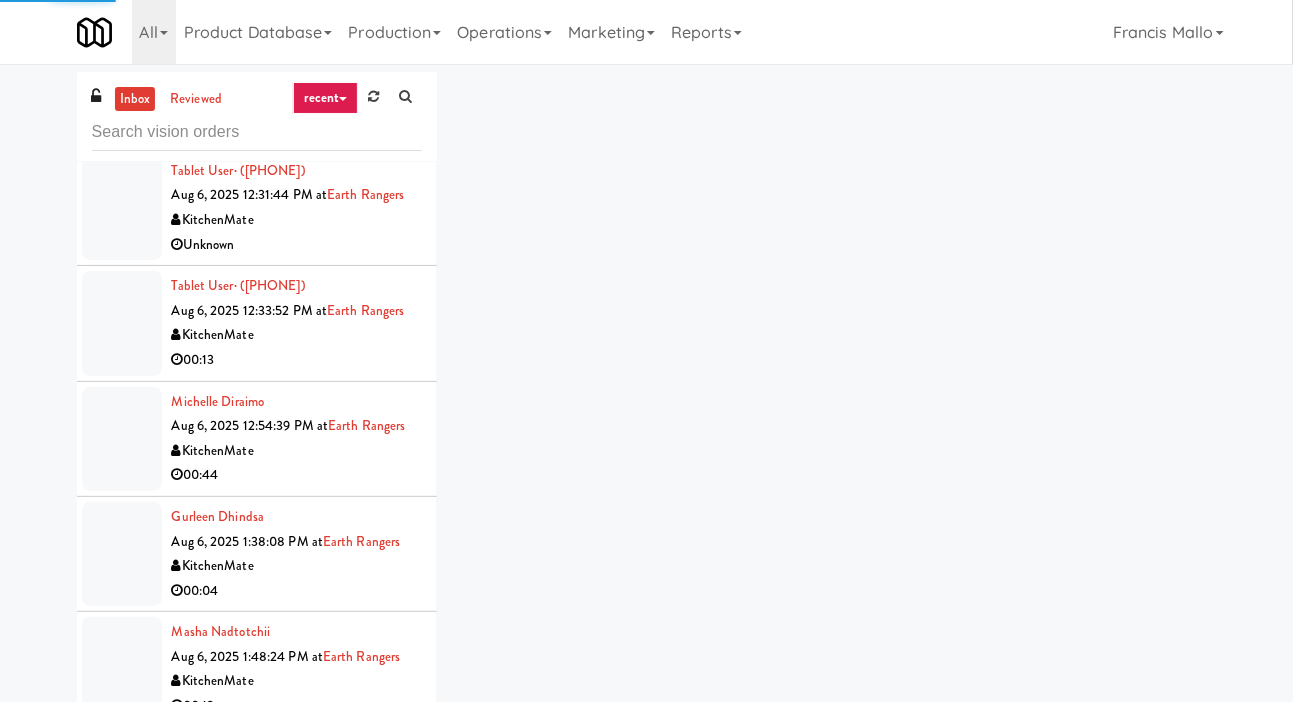 click at bounding box center (122, 323) 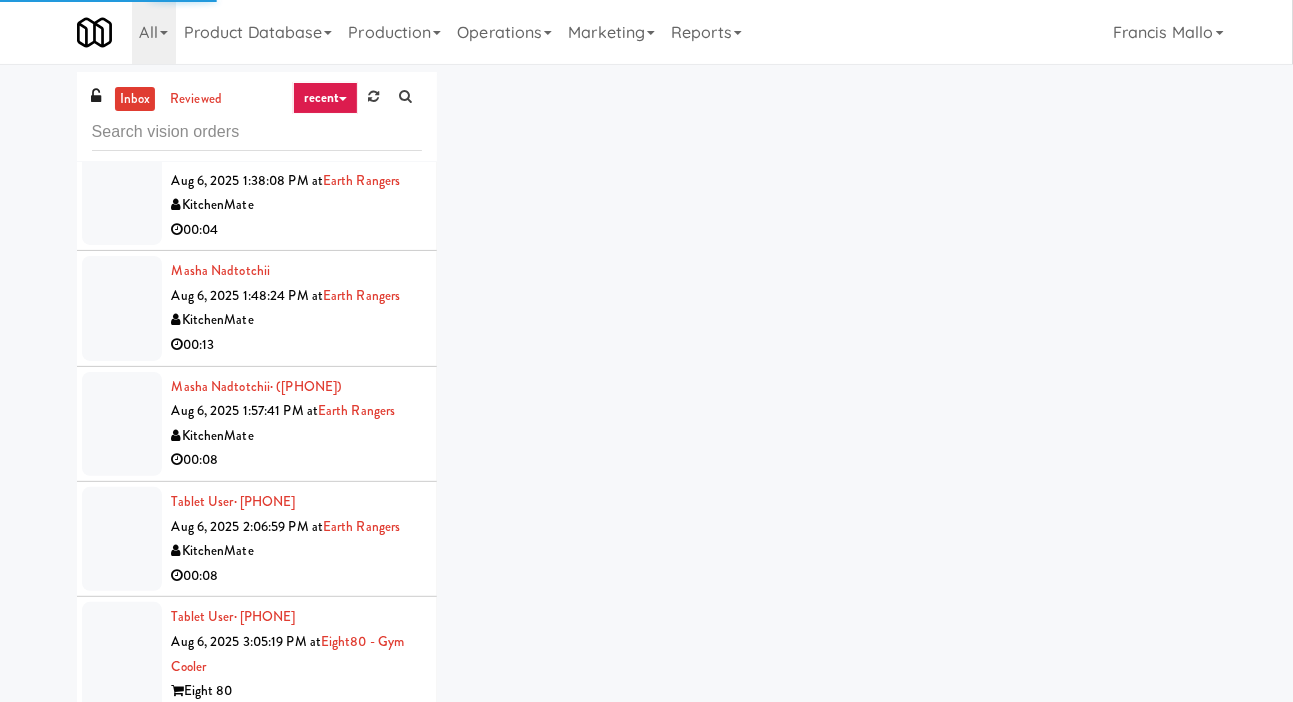 click at bounding box center (122, 424) 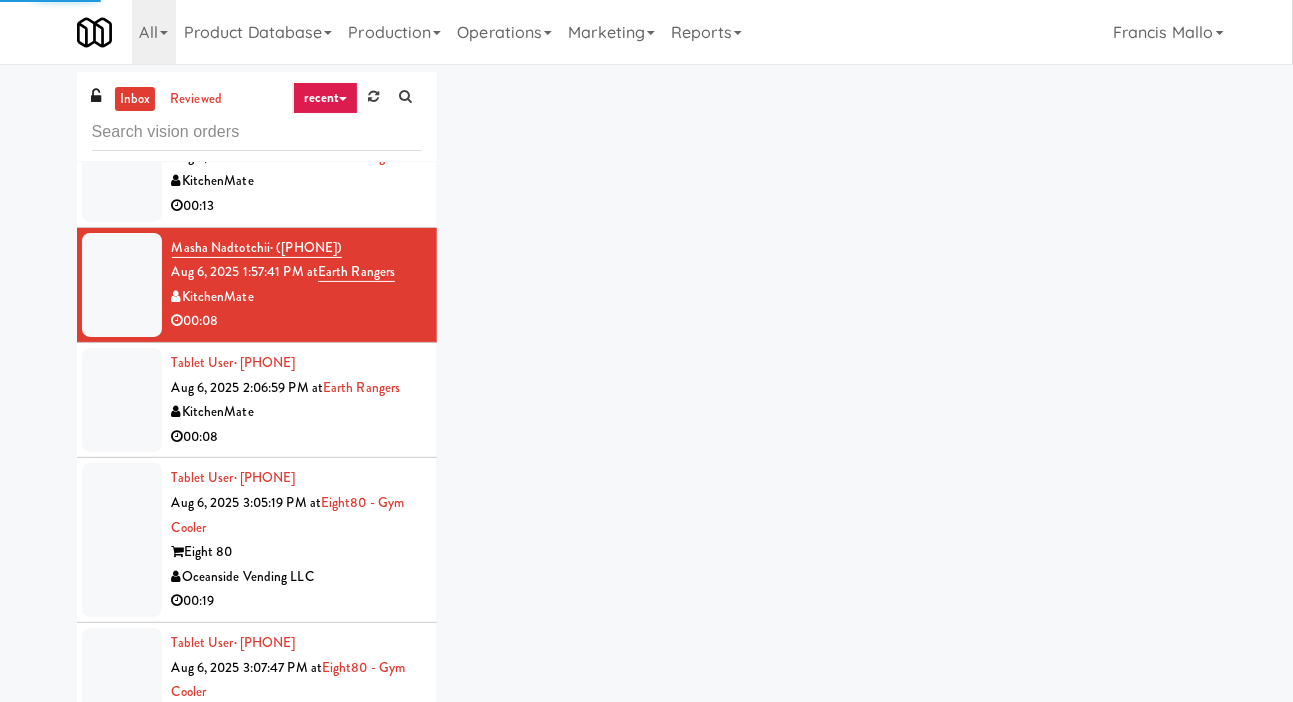 scroll, scrollTop: 1374, scrollLeft: 0, axis: vertical 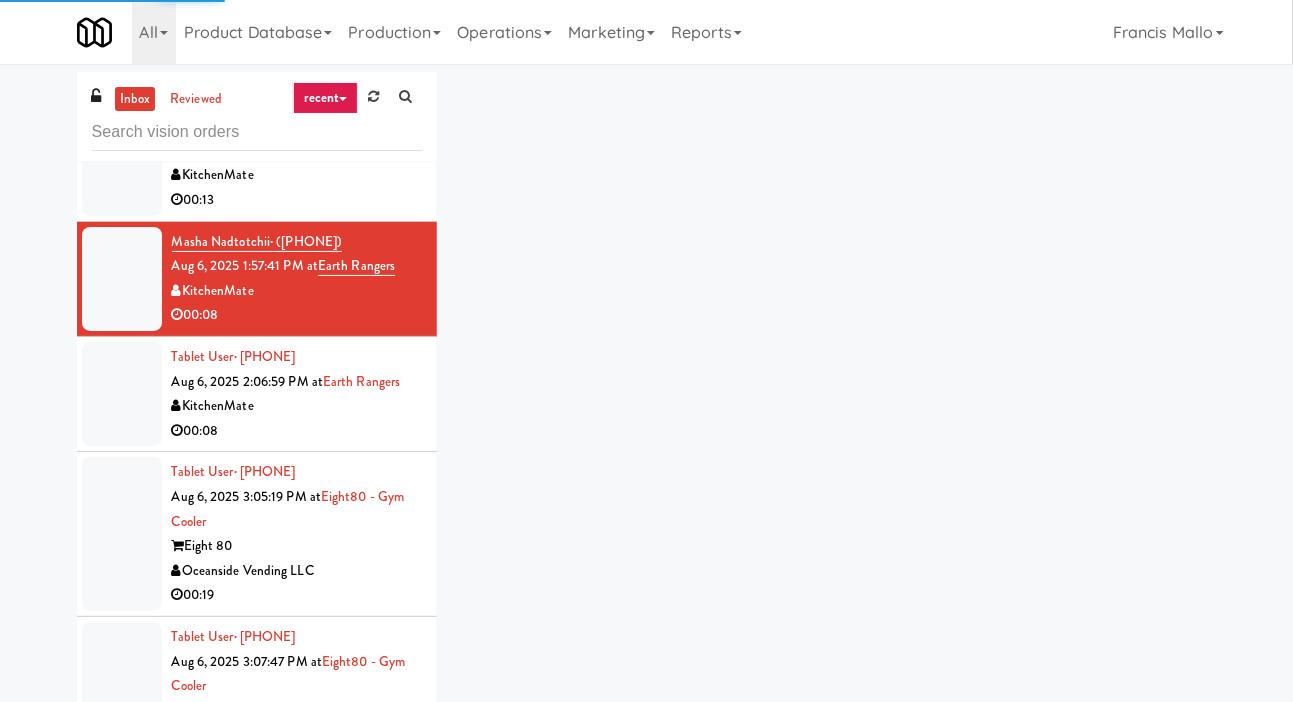 click at bounding box center (122, 394) 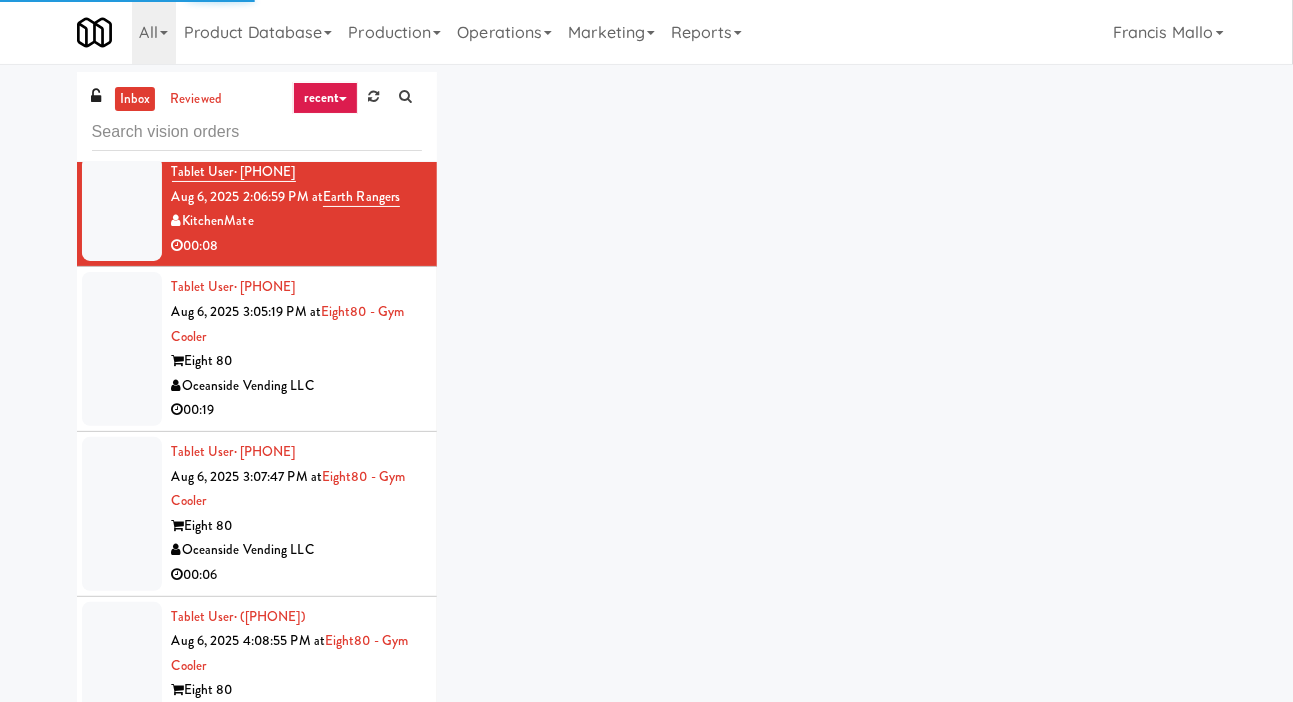 scroll, scrollTop: 1573, scrollLeft: 0, axis: vertical 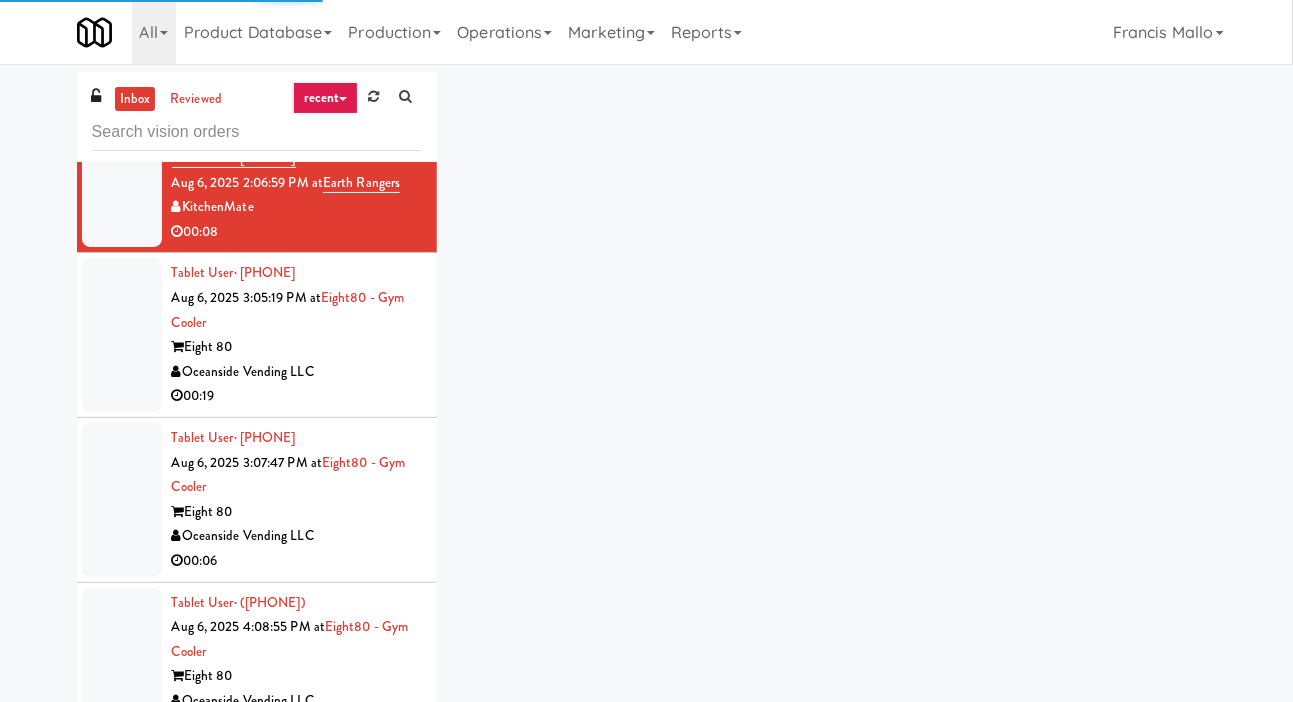 click at bounding box center [122, 335] 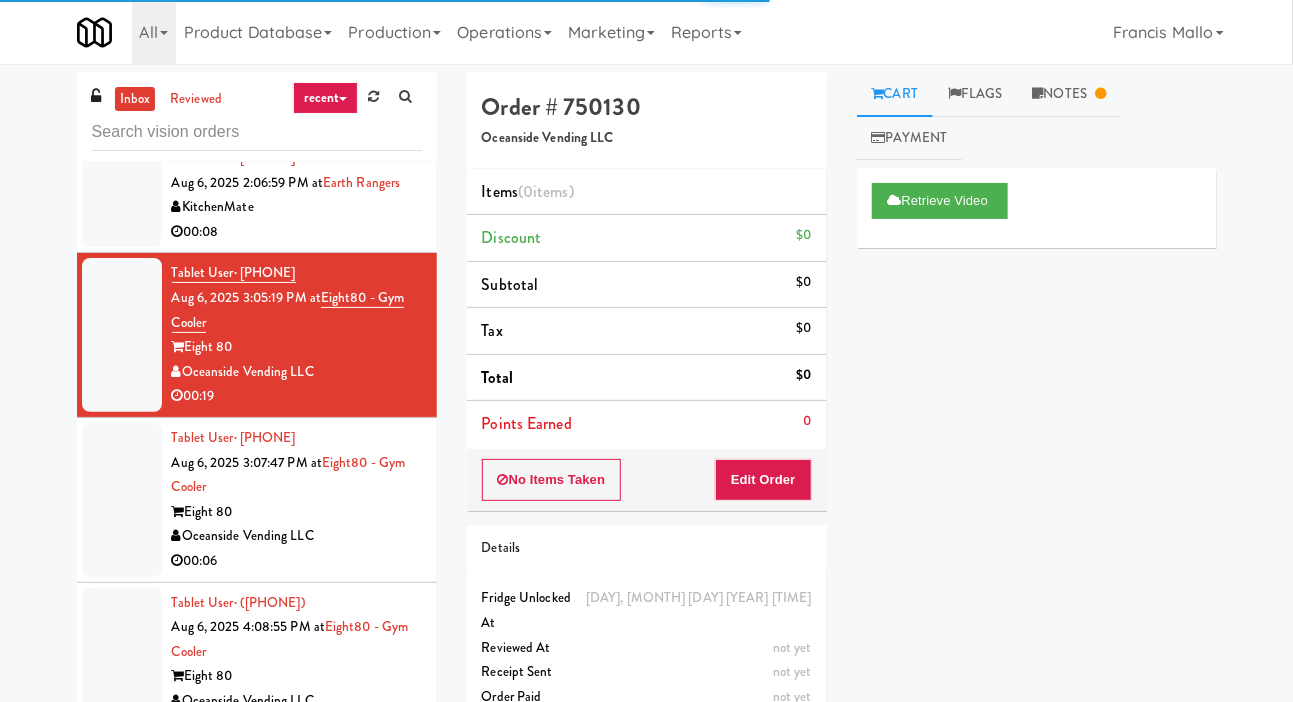 click at bounding box center [122, 195] 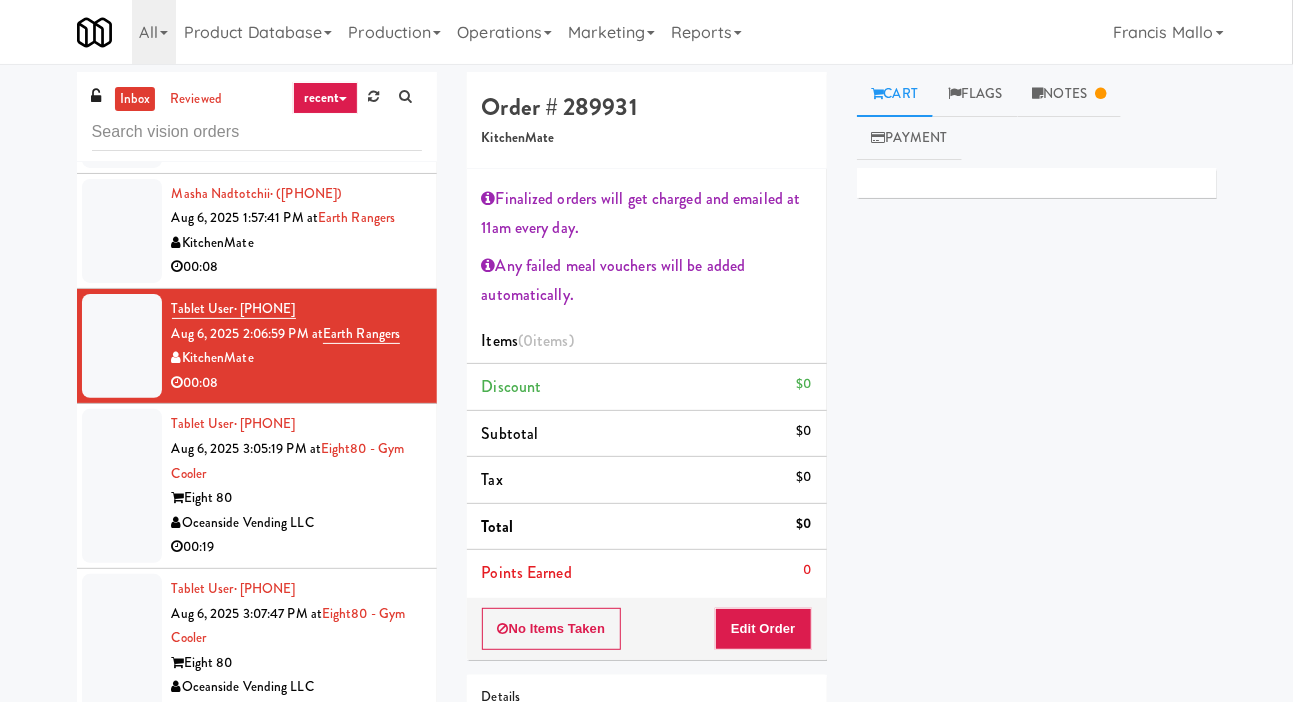 click at bounding box center (122, 486) 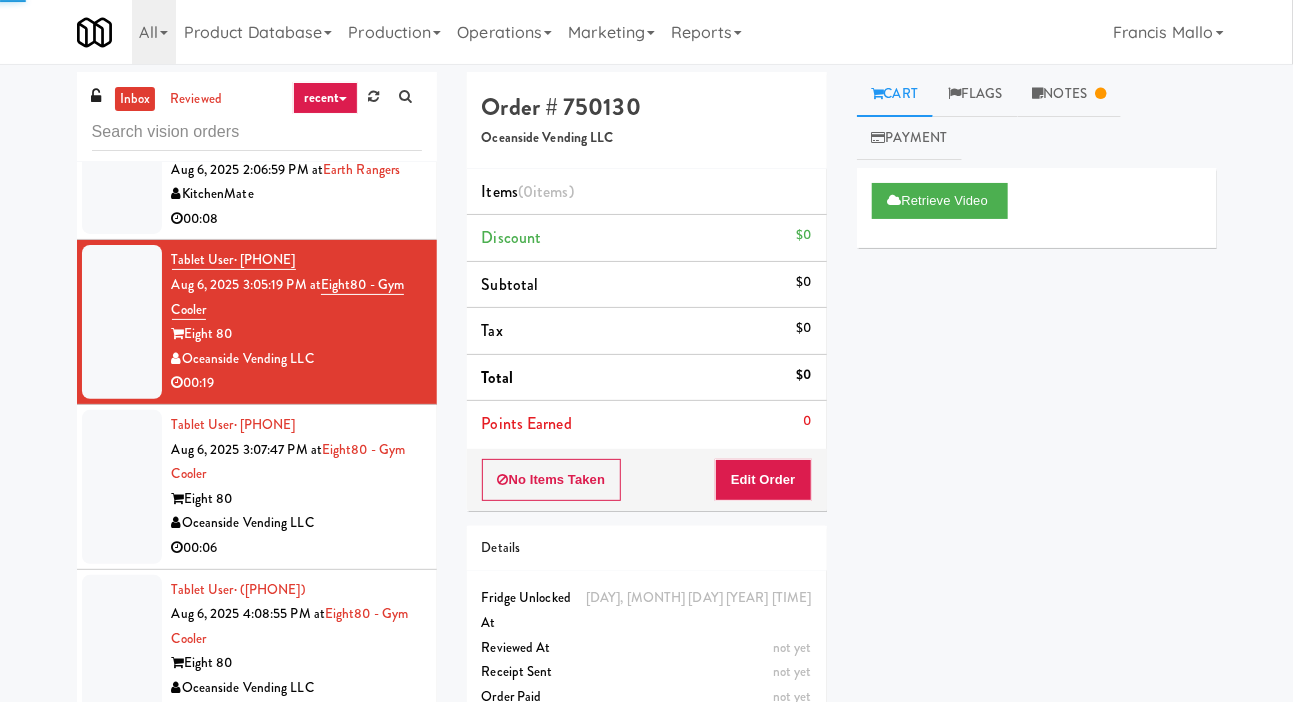 scroll, scrollTop: 1589, scrollLeft: 0, axis: vertical 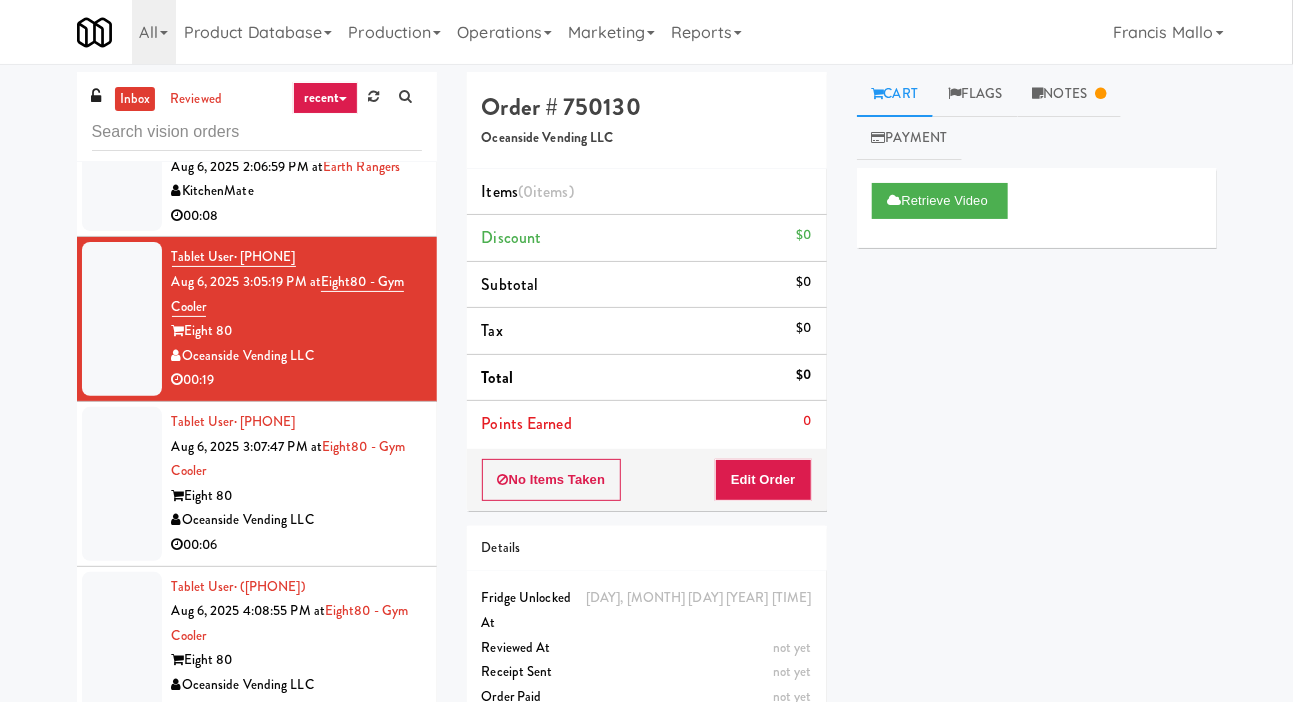 click at bounding box center (122, 484) 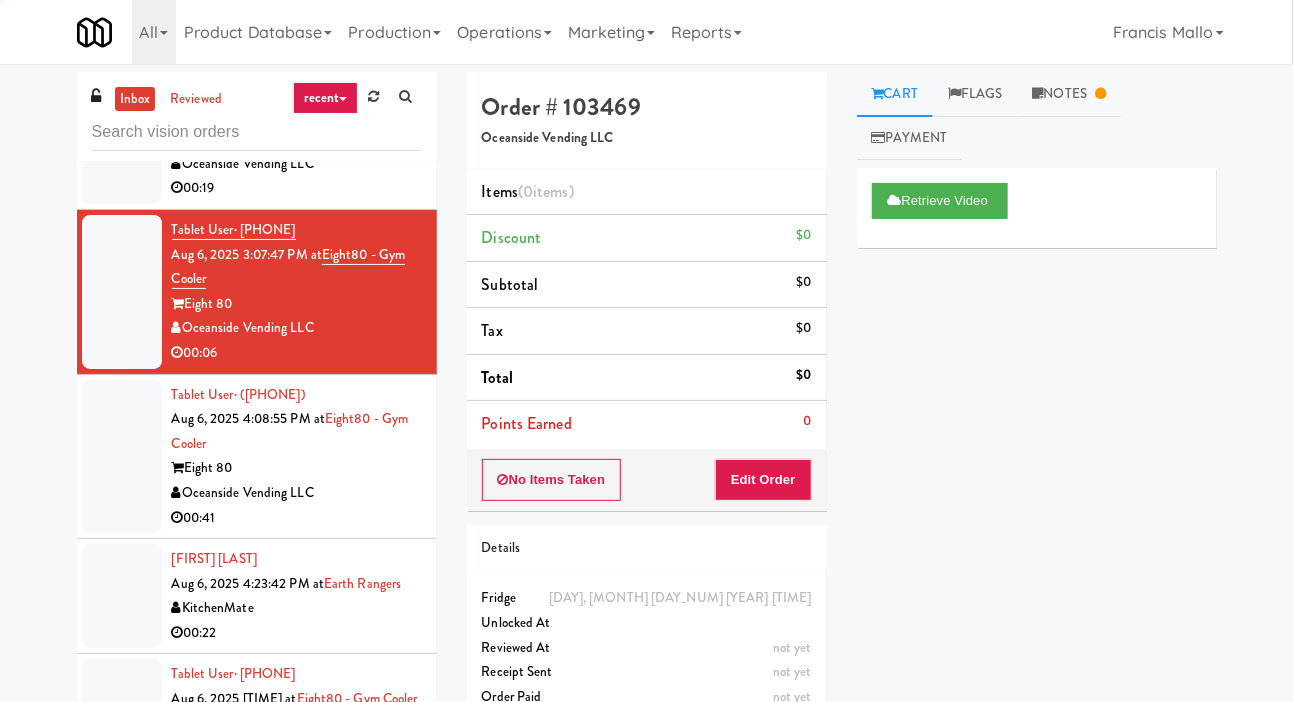 click at bounding box center (122, 457) 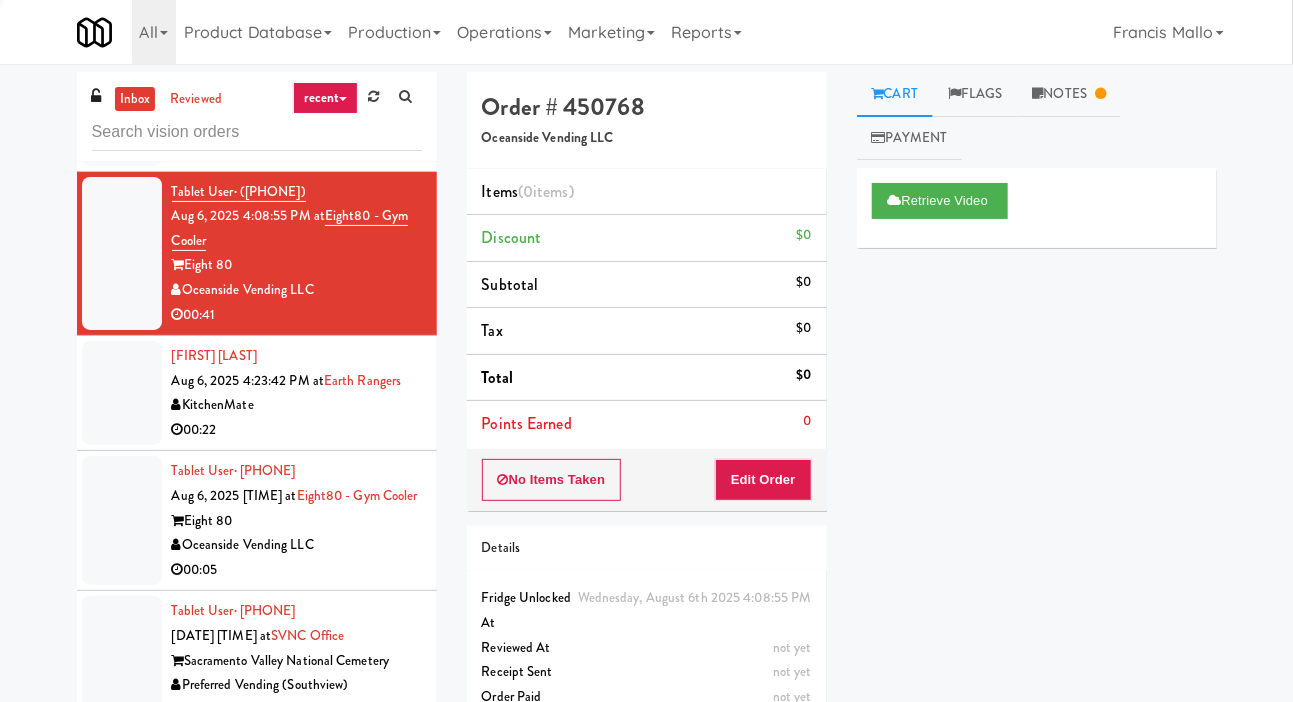 click at bounding box center (122, 393) 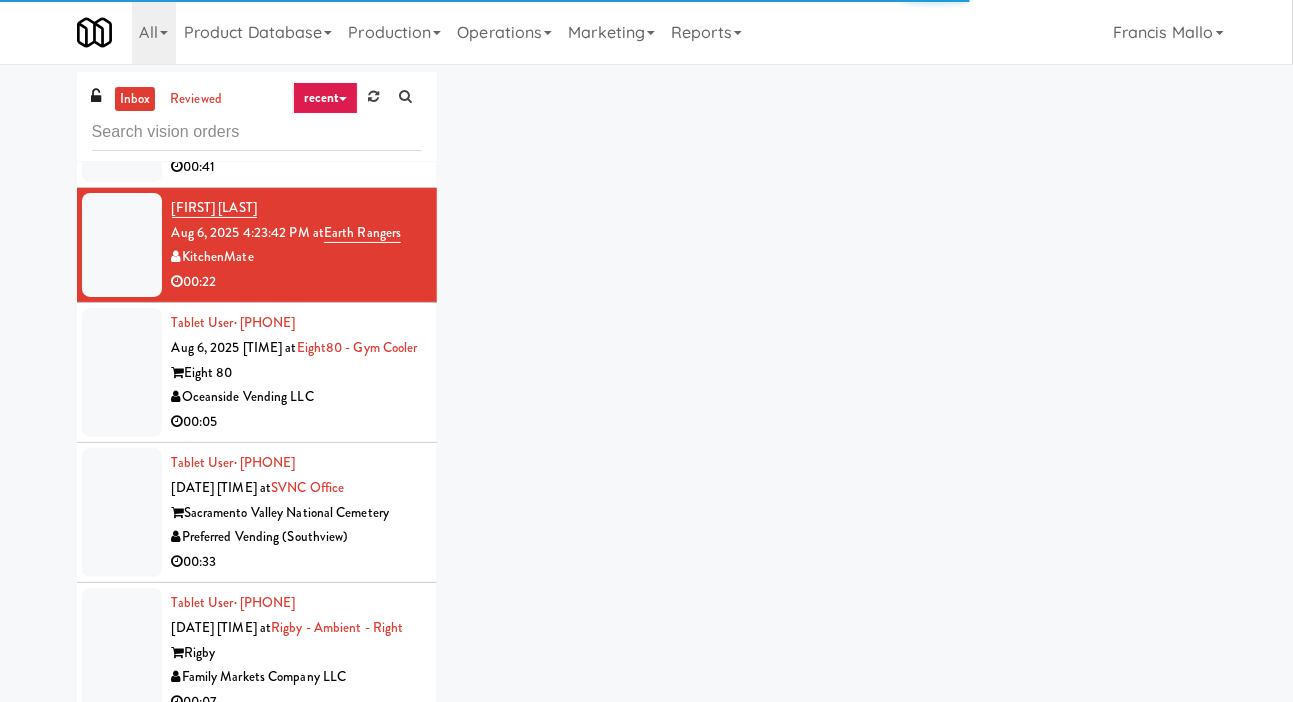 click at bounding box center (122, 372) 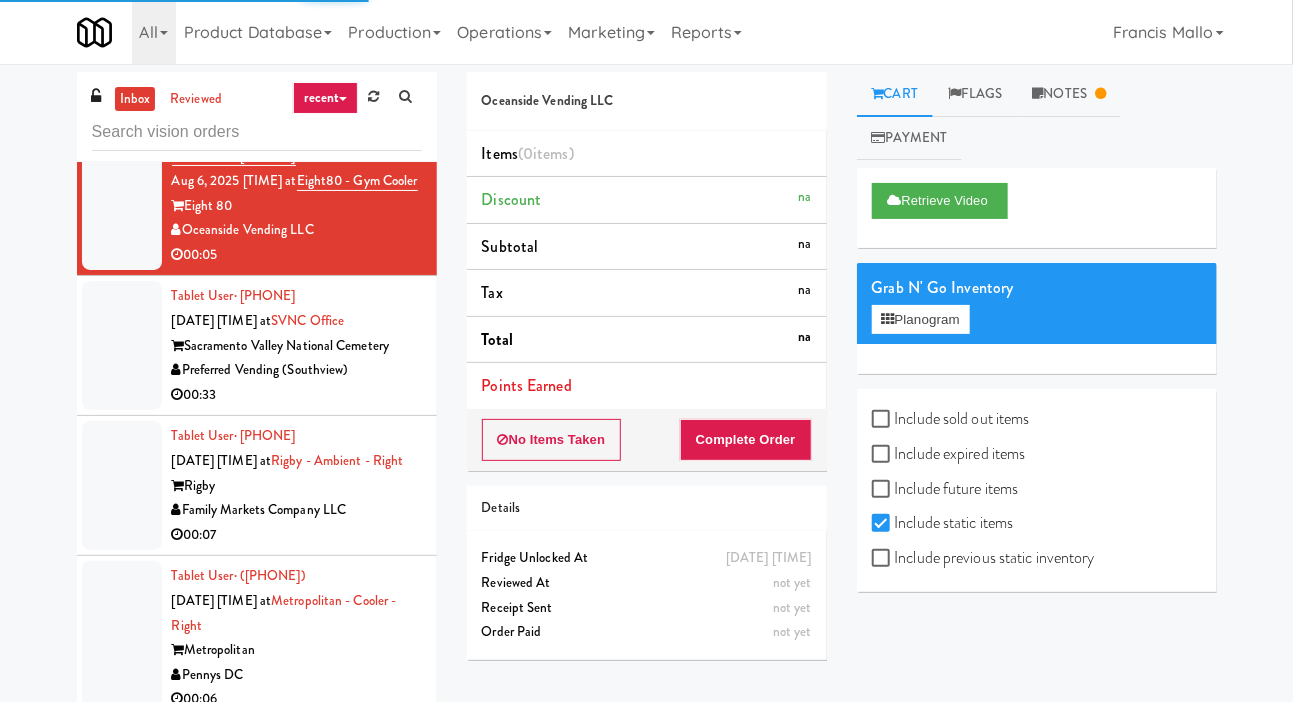 click at bounding box center [122, 345] 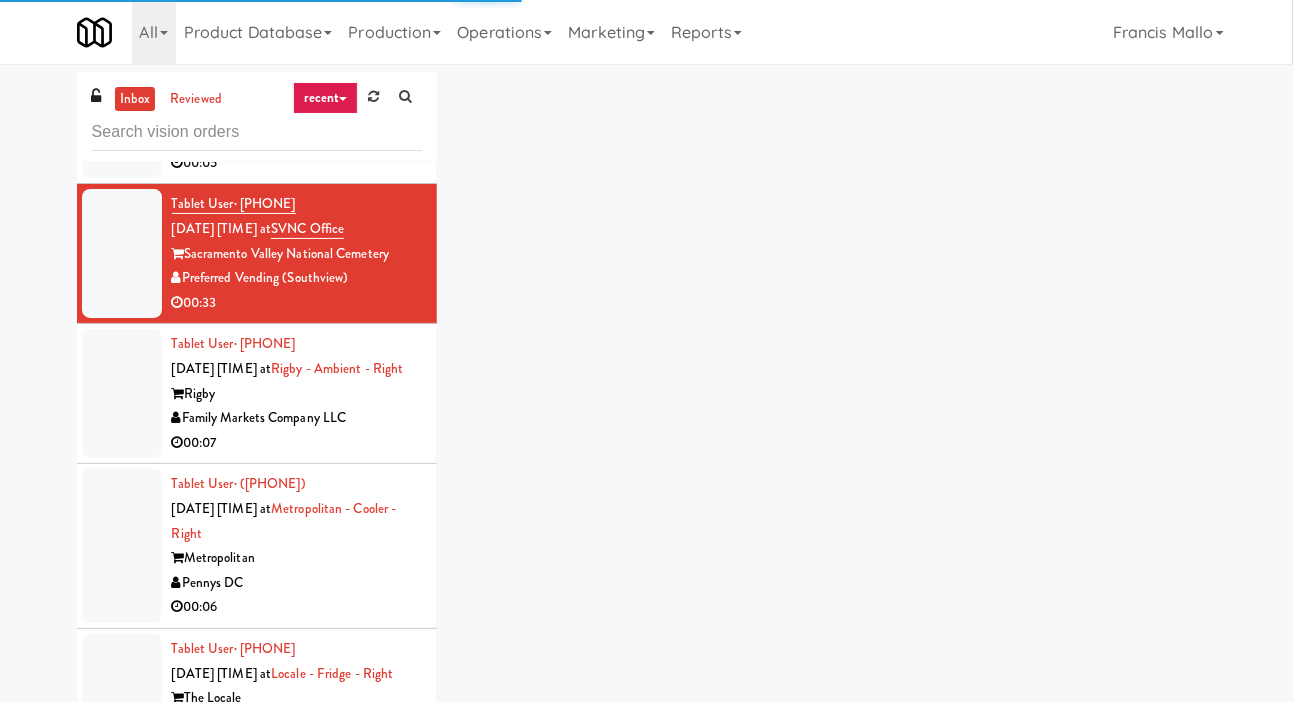 scroll, scrollTop: 2394, scrollLeft: 0, axis: vertical 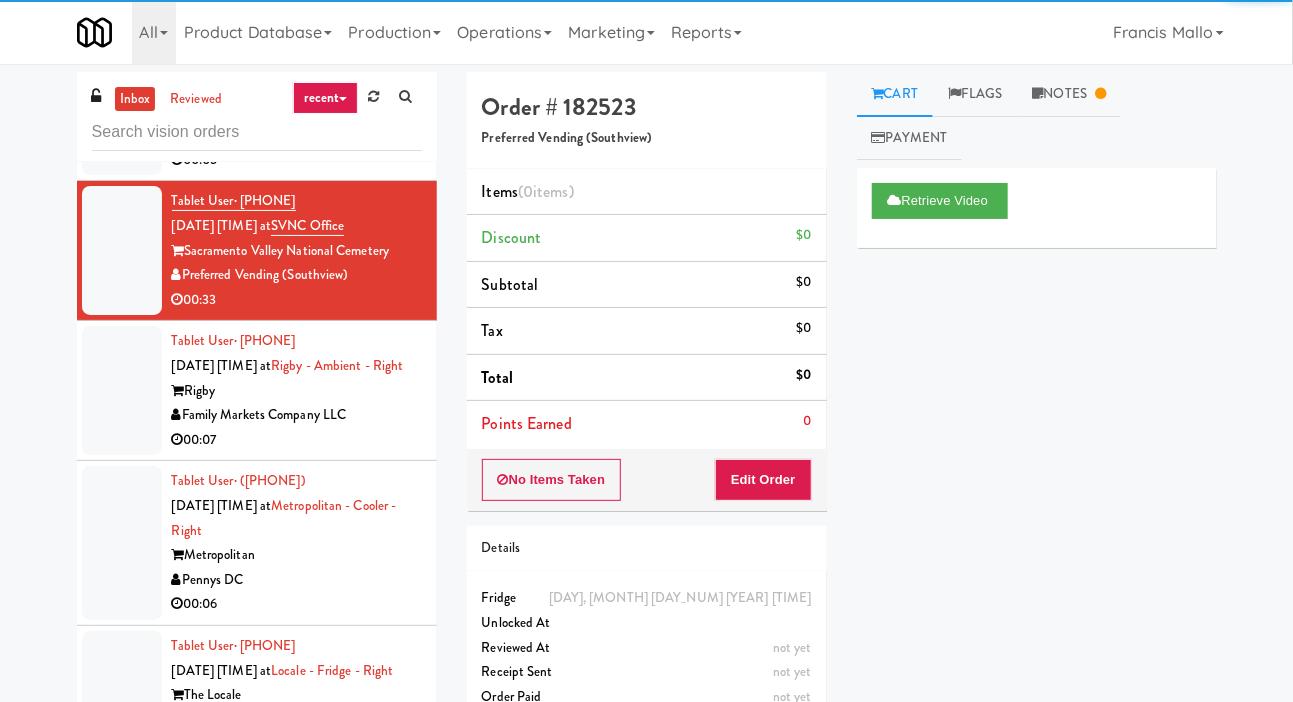 click at bounding box center [122, 390] 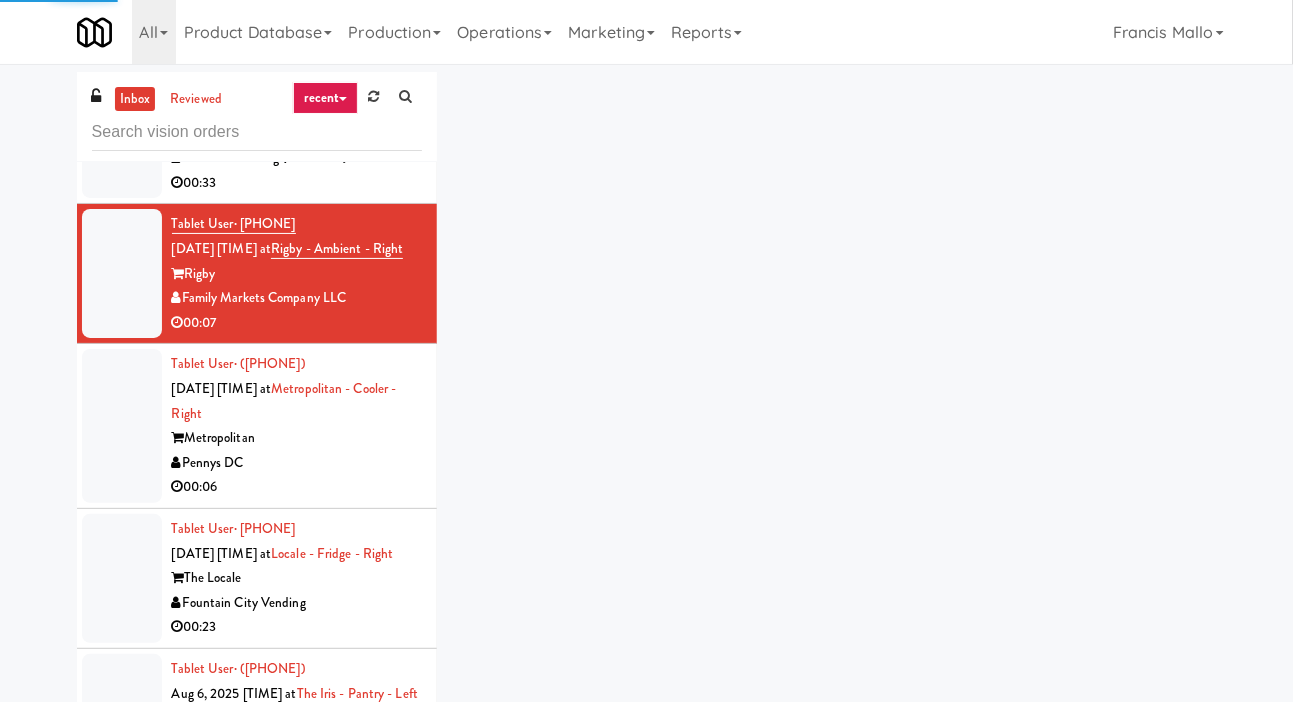 scroll, scrollTop: 2520, scrollLeft: 0, axis: vertical 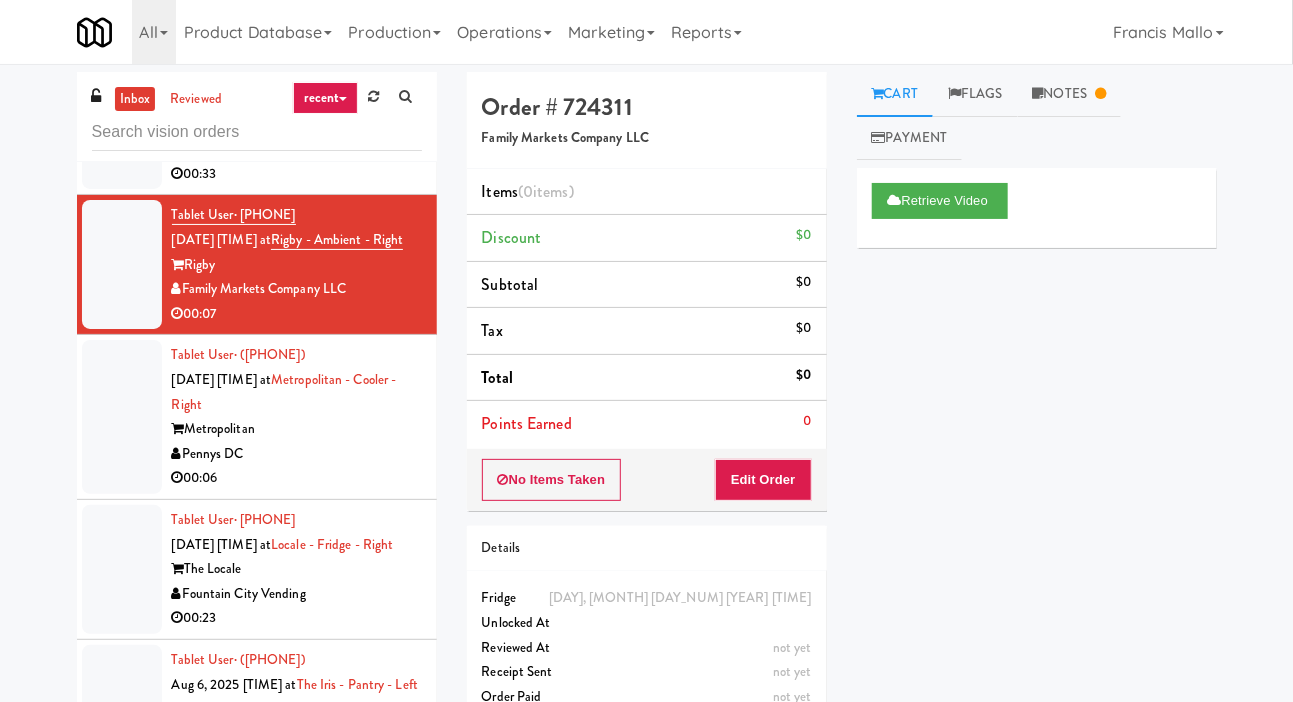 click at bounding box center [122, 417] 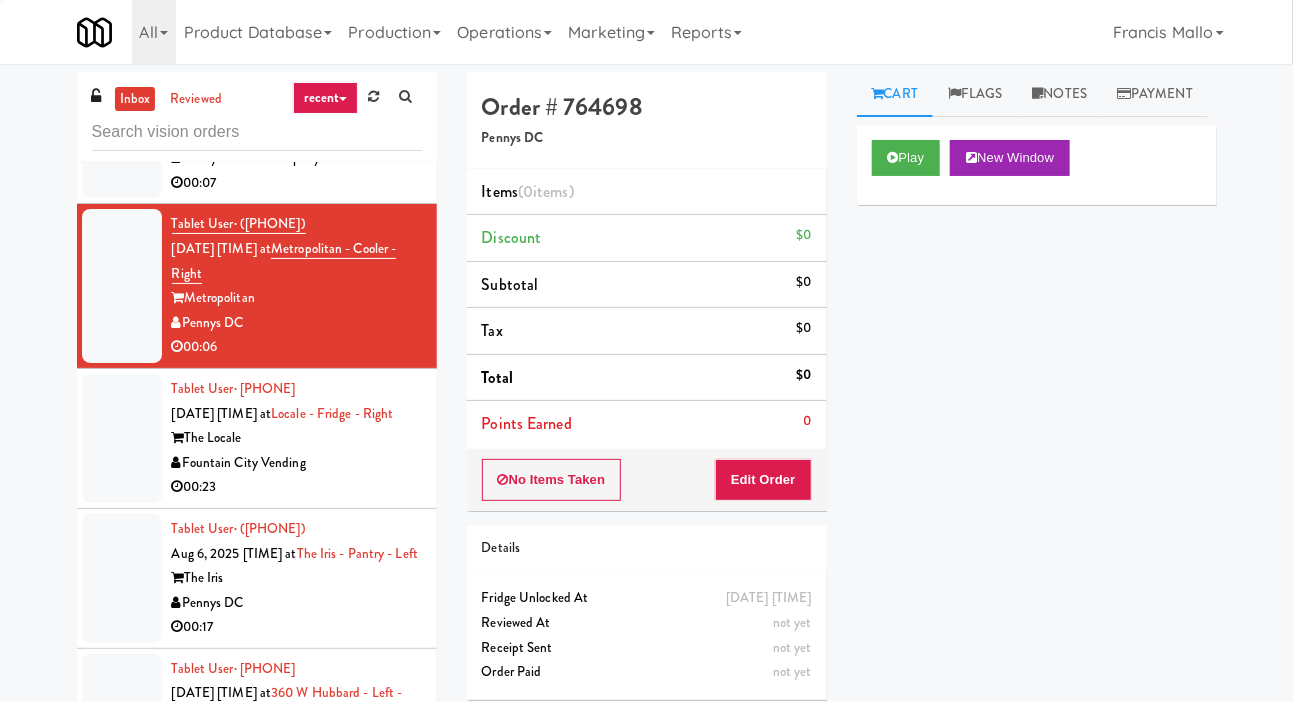 scroll, scrollTop: 2653, scrollLeft: 0, axis: vertical 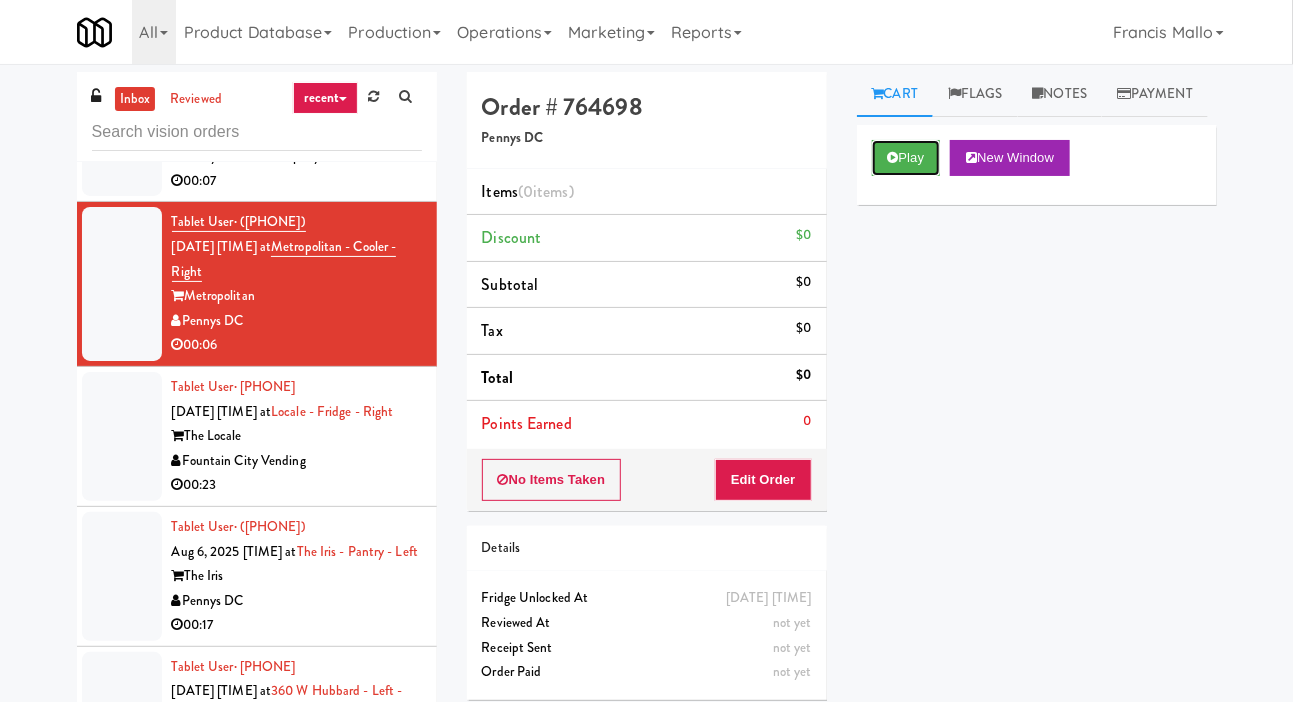 click on "Play" at bounding box center [906, 158] 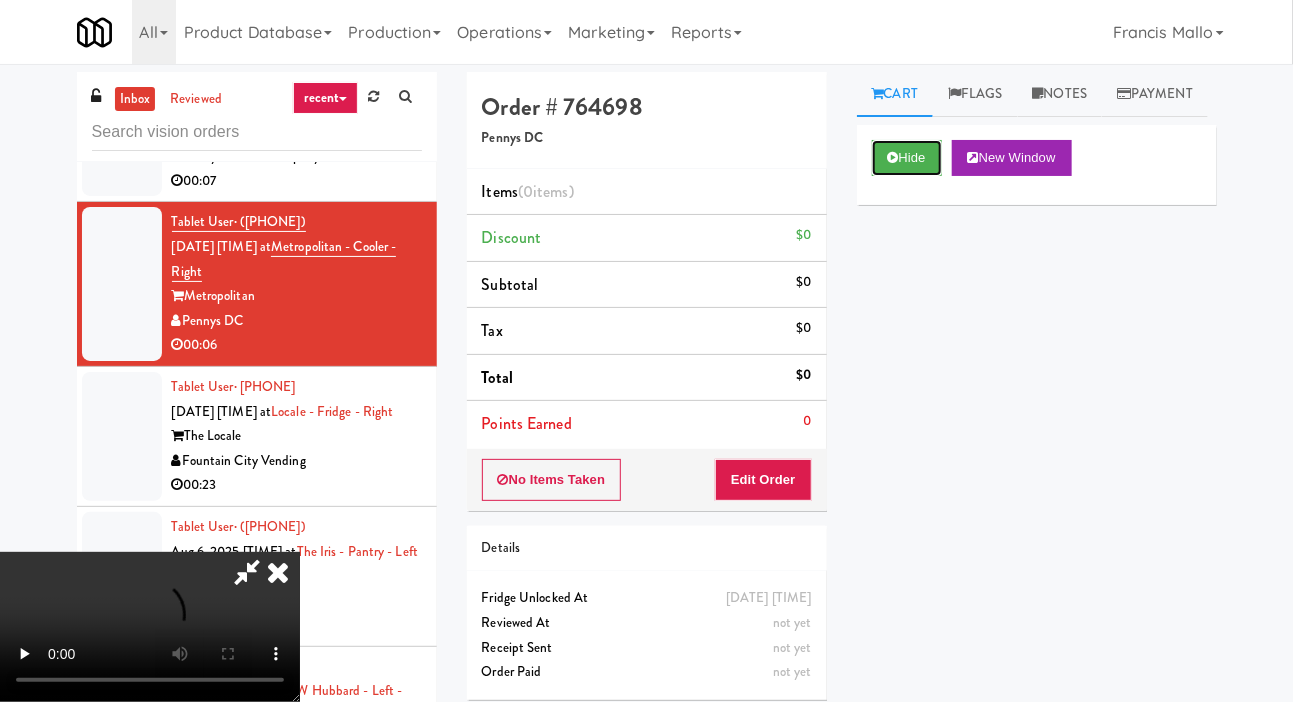click on "Hide" at bounding box center [907, 158] 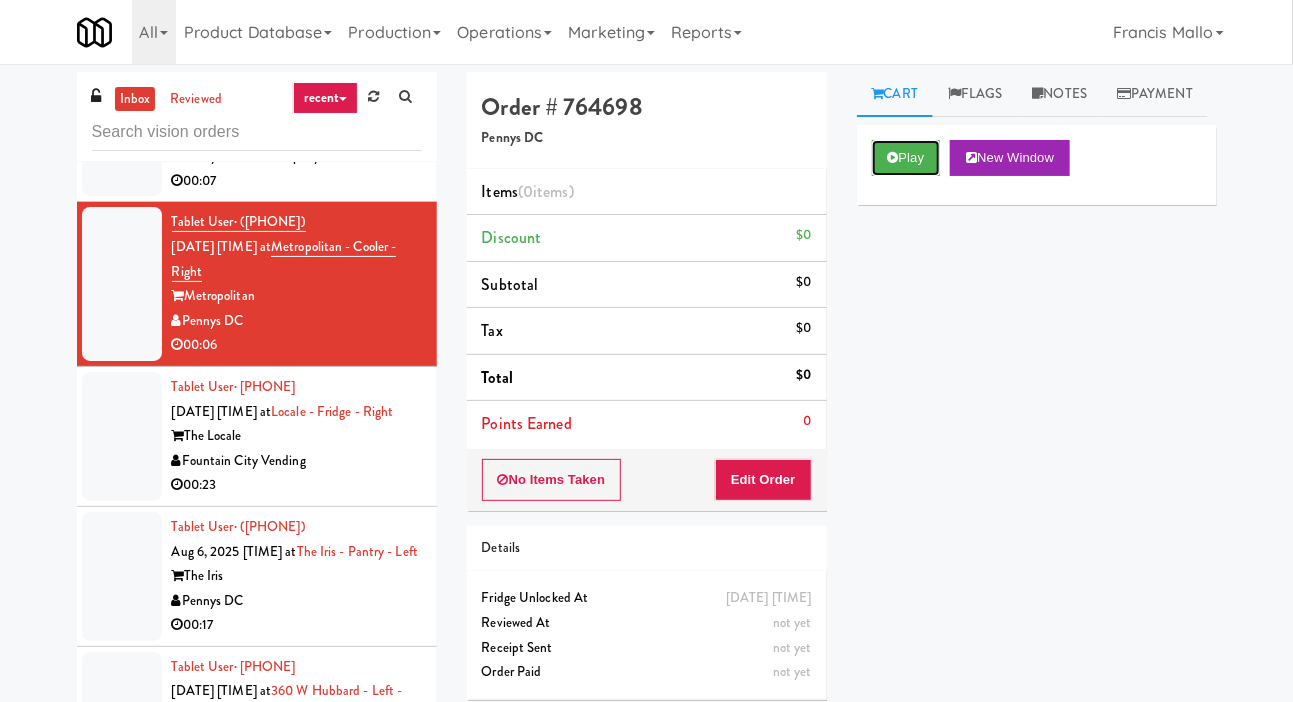 click on "Play" at bounding box center (906, 158) 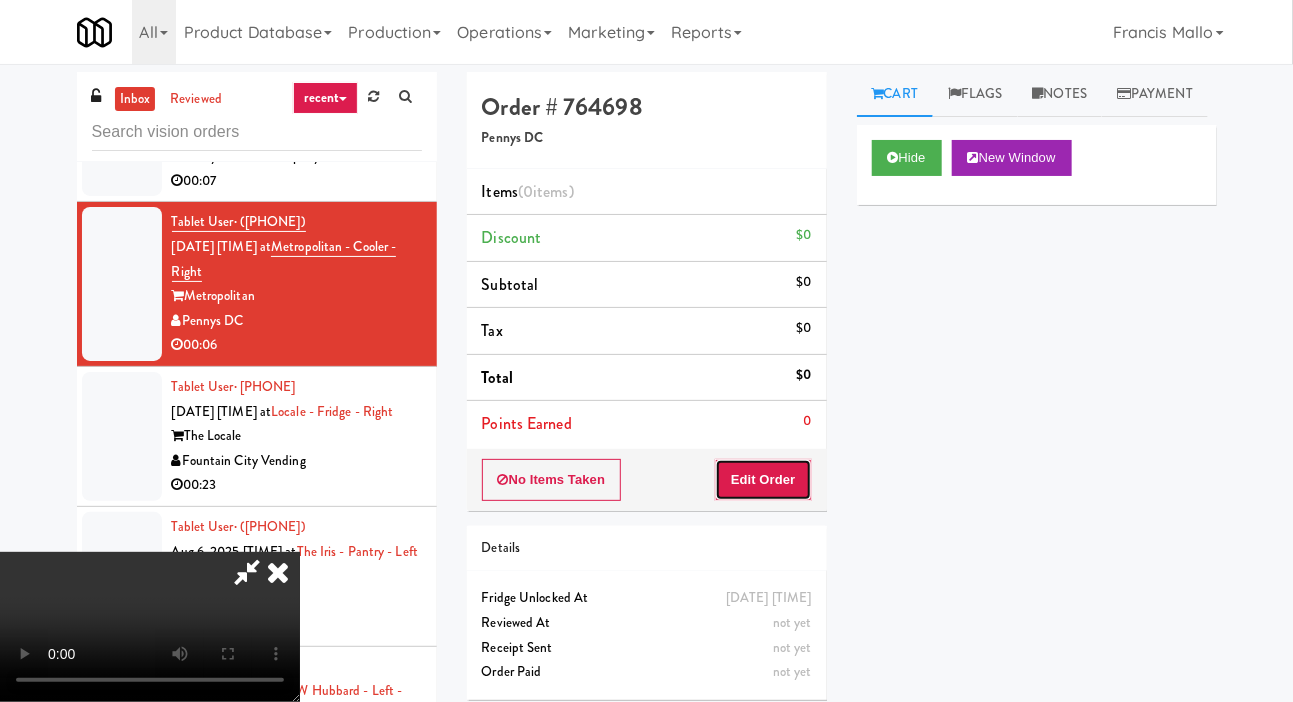 click on "Edit Order" at bounding box center (763, 480) 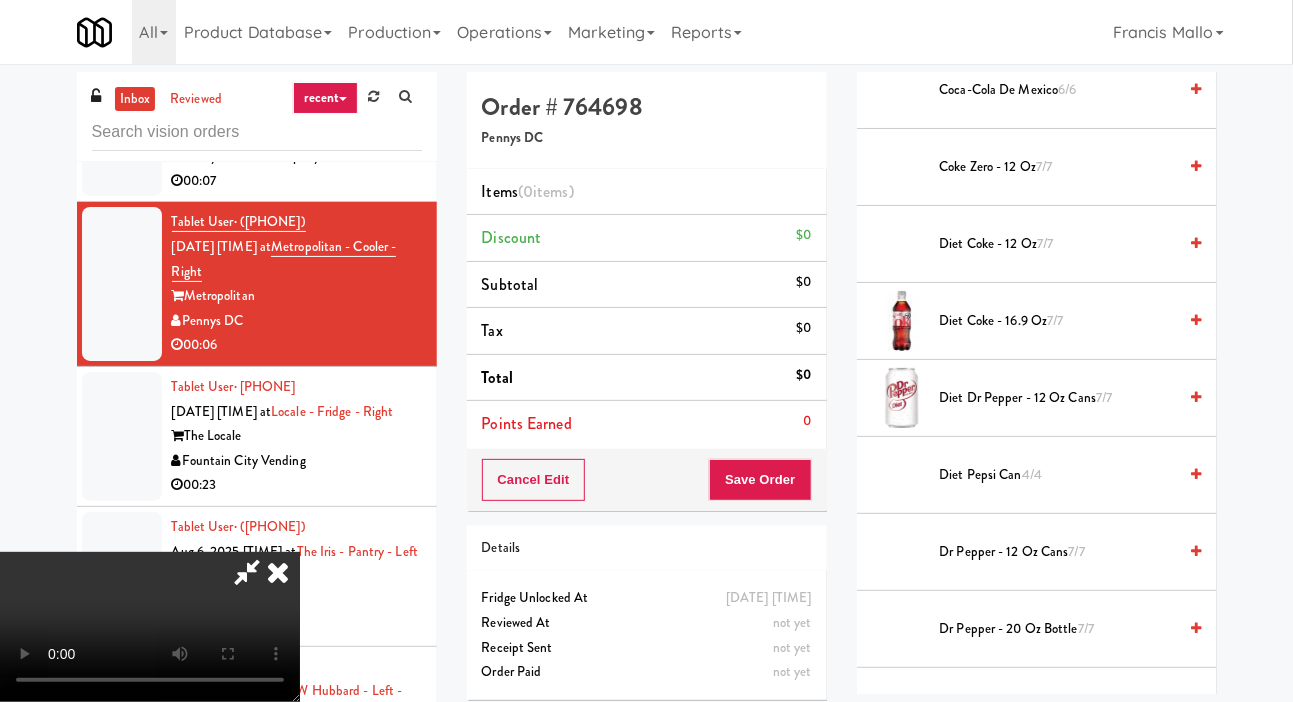 scroll, scrollTop: 838, scrollLeft: 0, axis: vertical 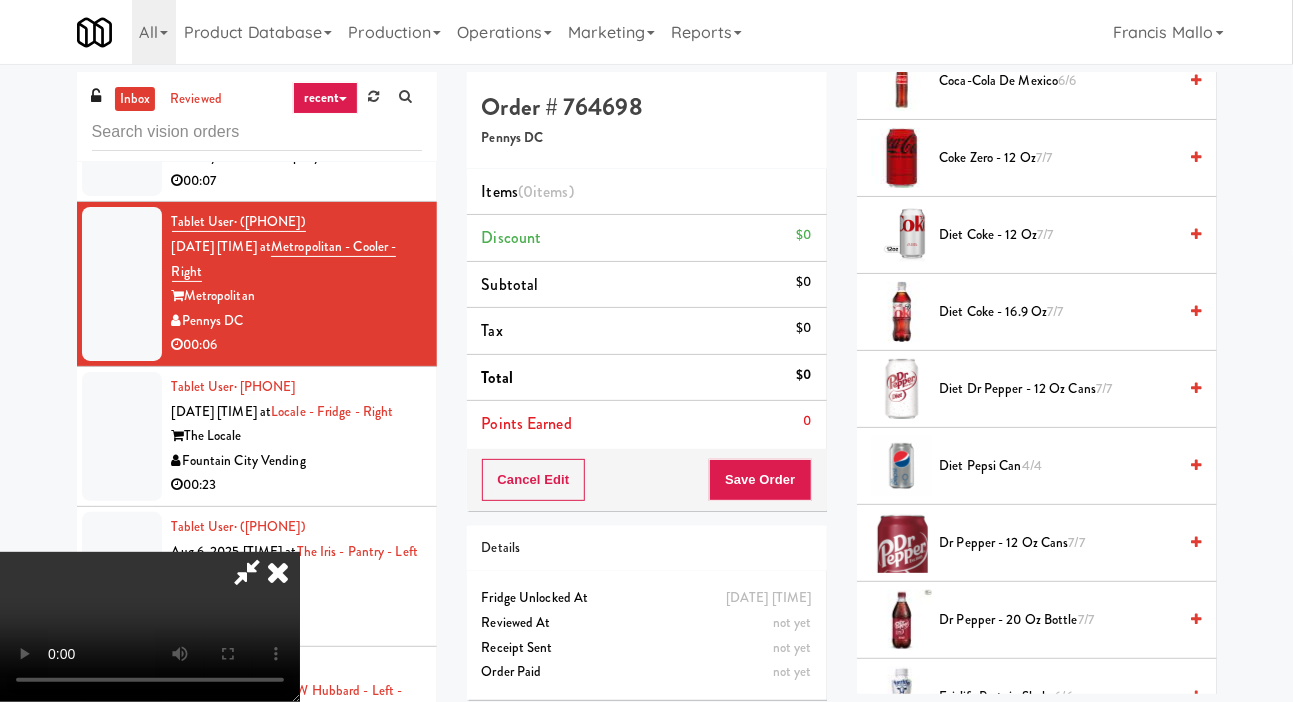 click on "Diet Coke - 12 oz   7/7" at bounding box center [1058, 235] 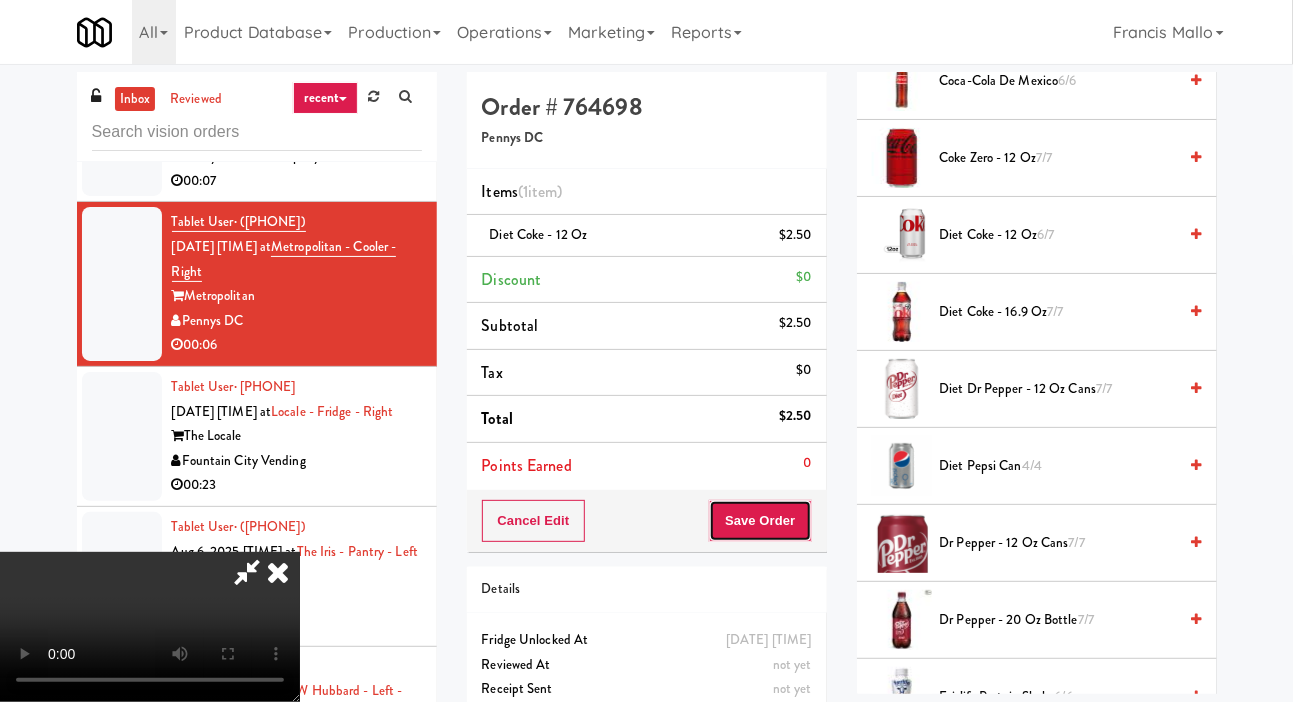 click on "Save Order" at bounding box center (760, 521) 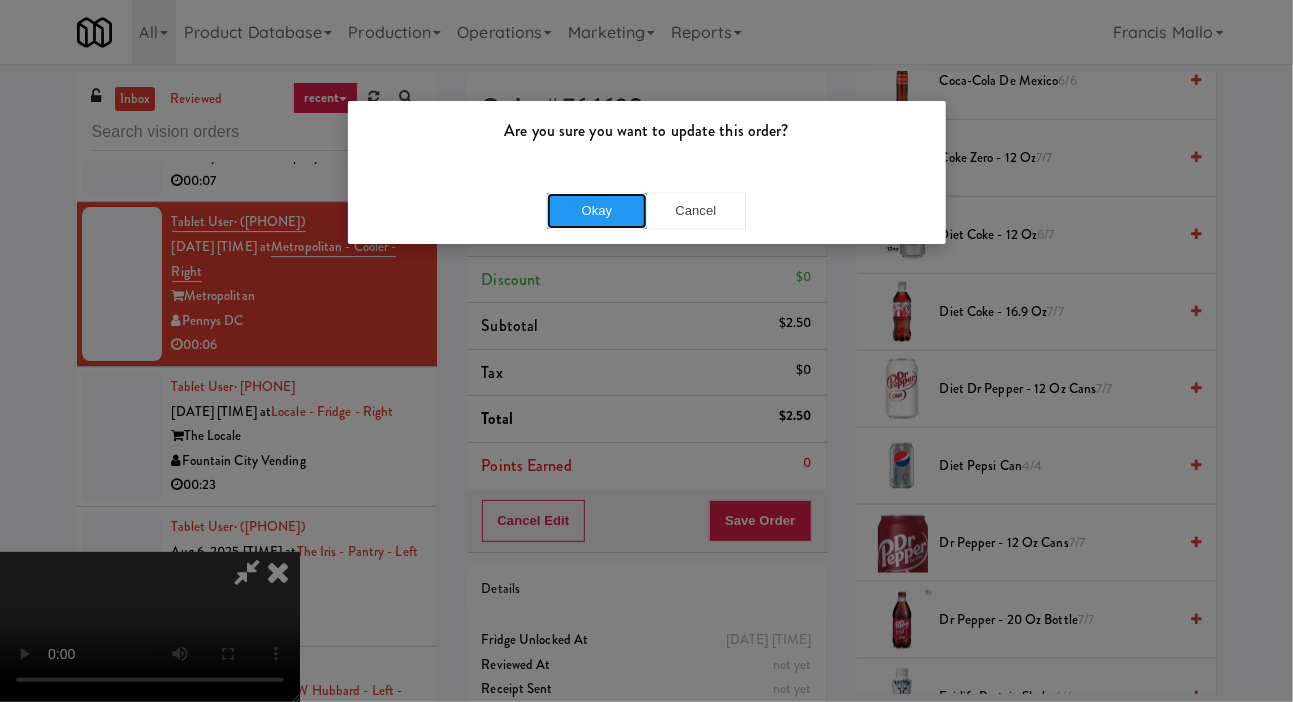 click on "Okay" at bounding box center (597, 211) 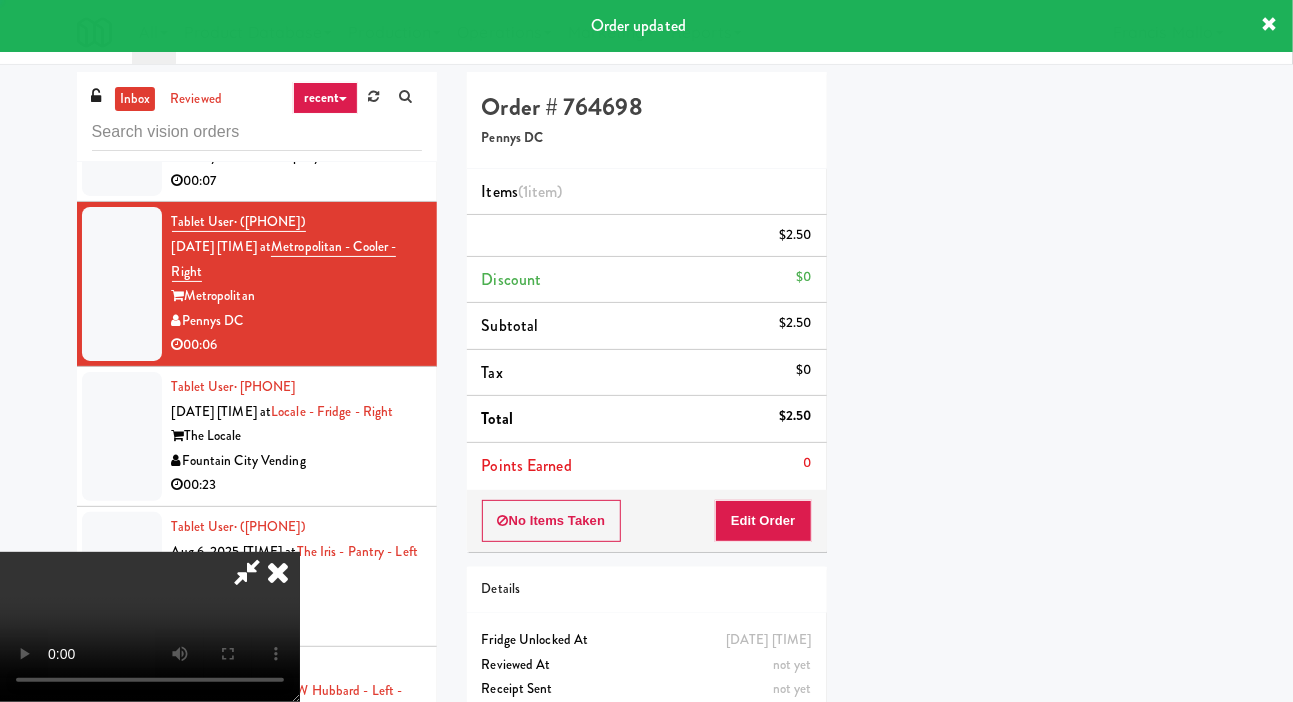 scroll, scrollTop: 116, scrollLeft: 0, axis: vertical 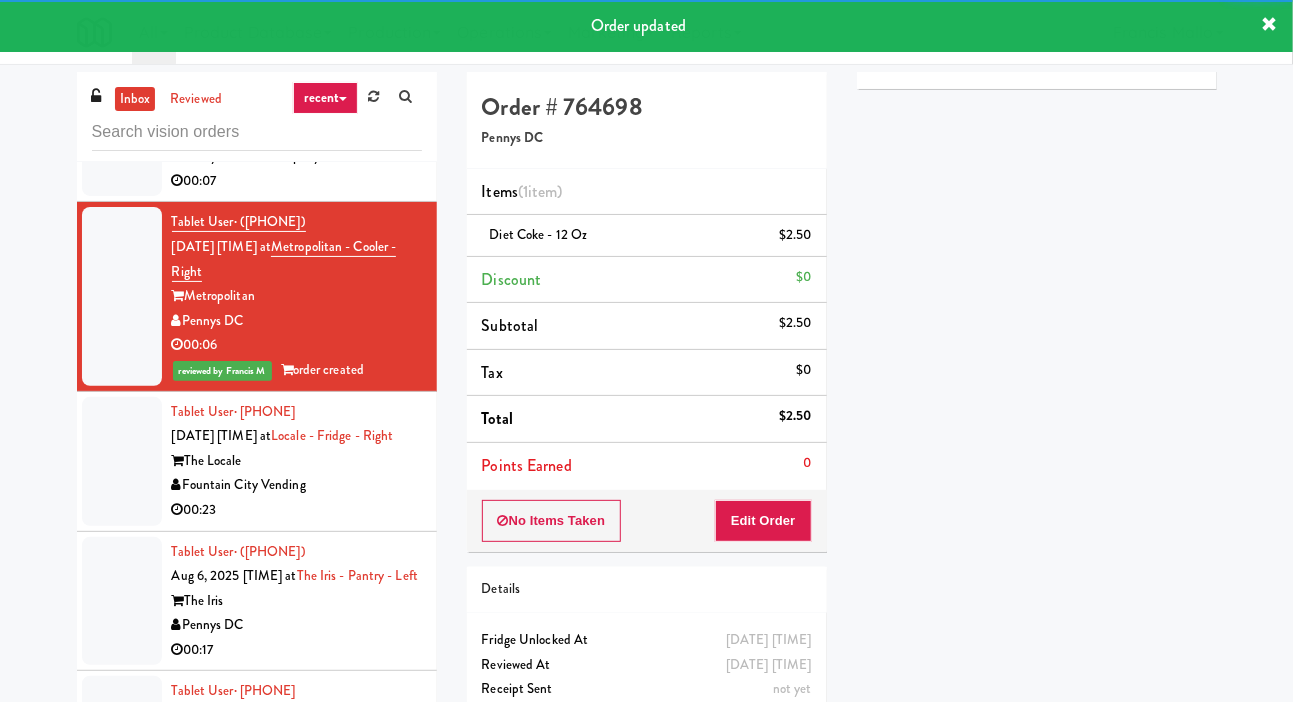 click at bounding box center [122, 461] 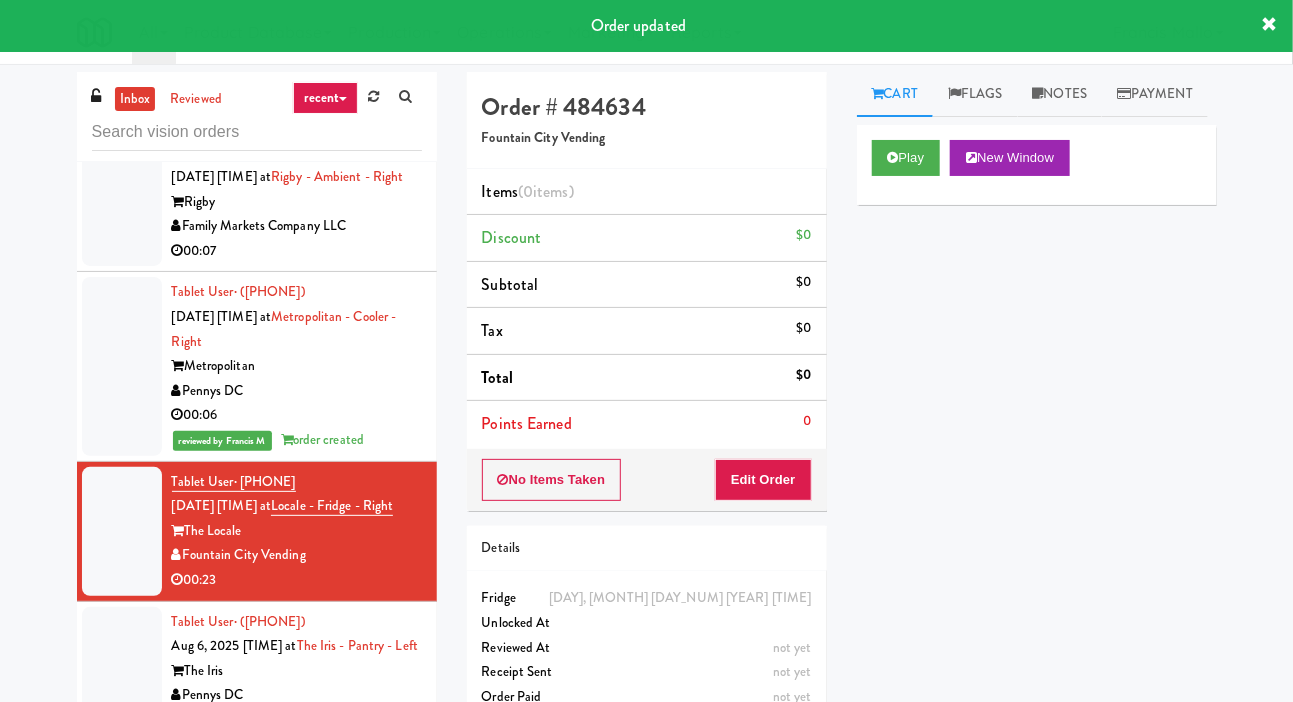 click at bounding box center (122, 201) 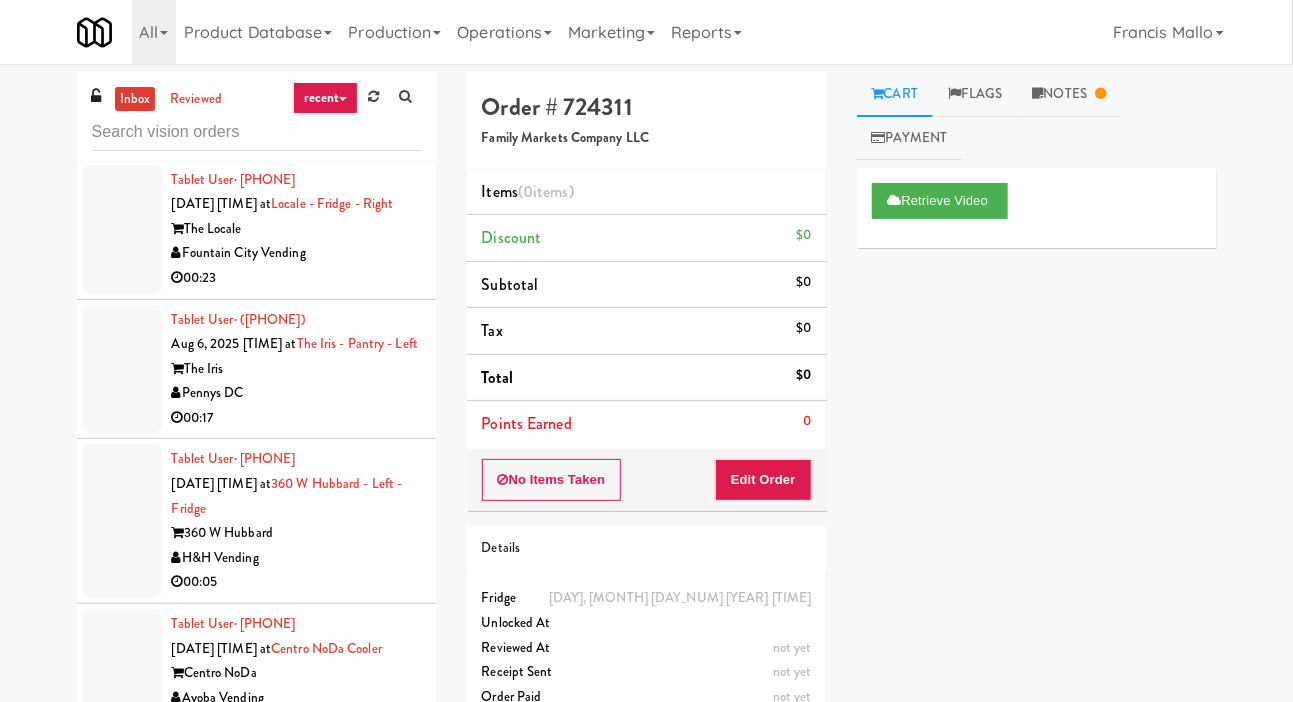 scroll, scrollTop: 2890, scrollLeft: 0, axis: vertical 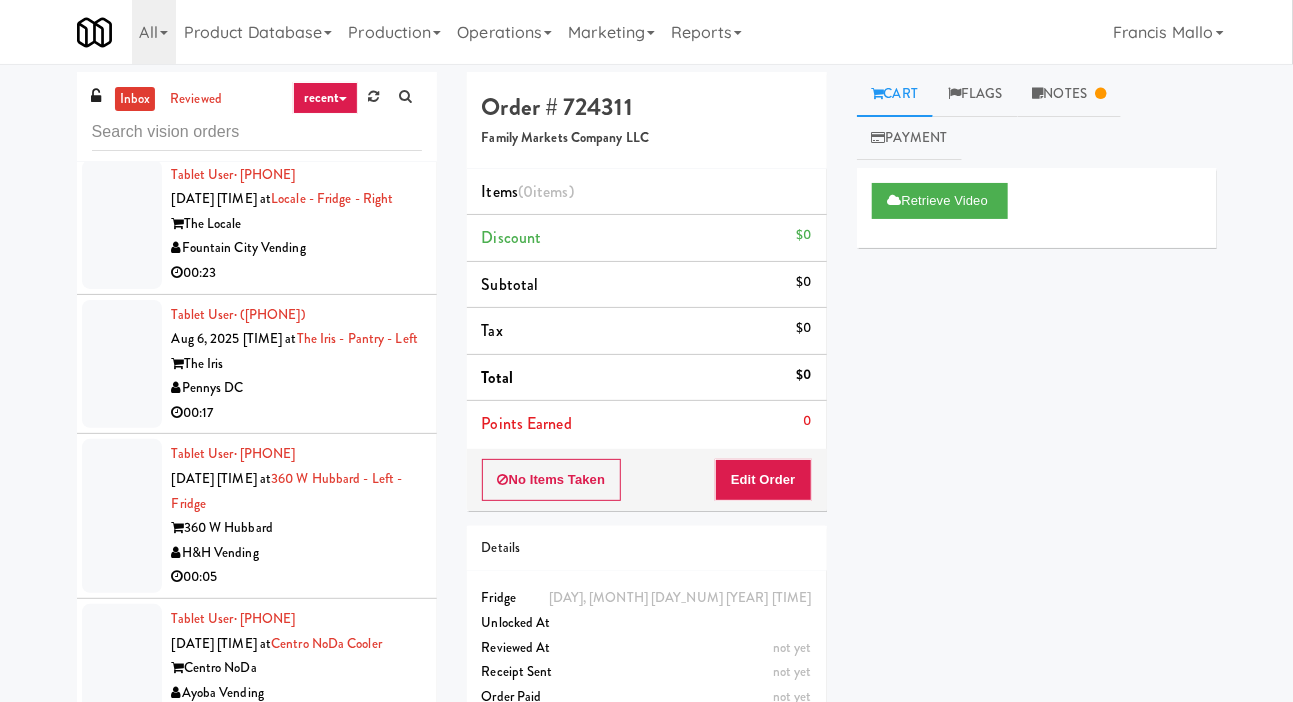 click at bounding box center (122, 224) 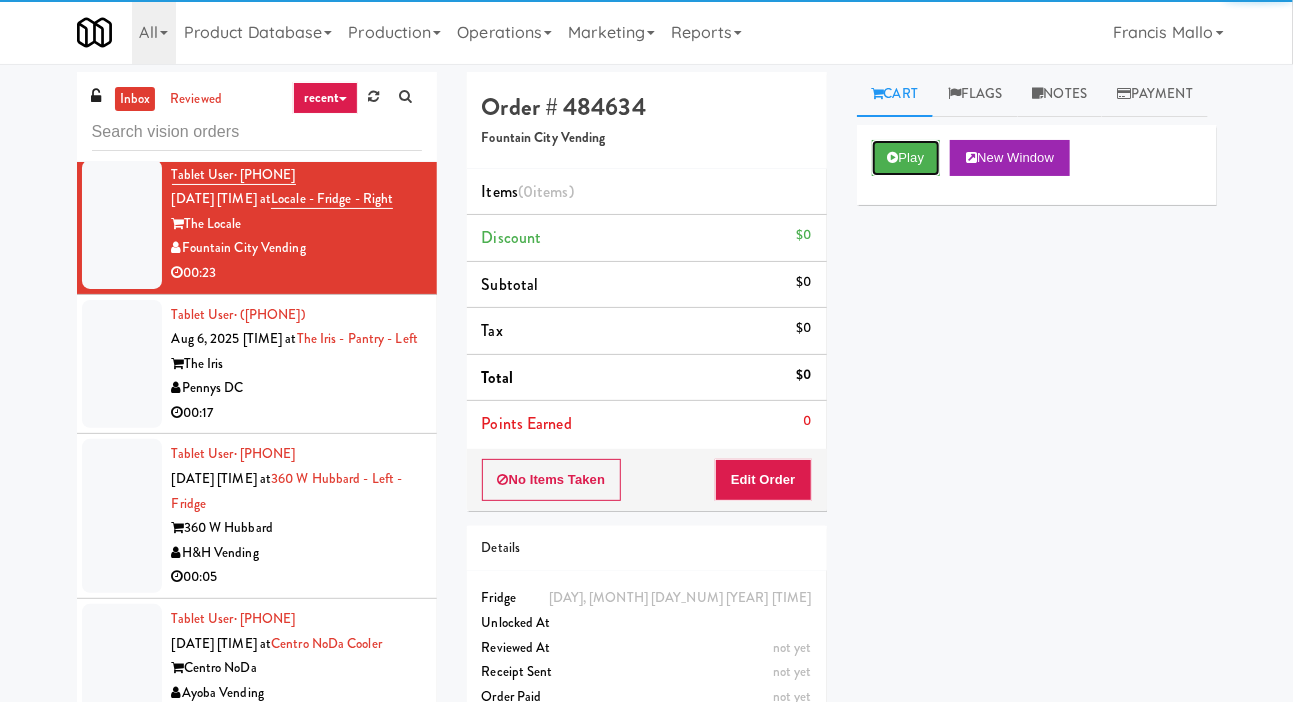 click on "Play" at bounding box center (906, 158) 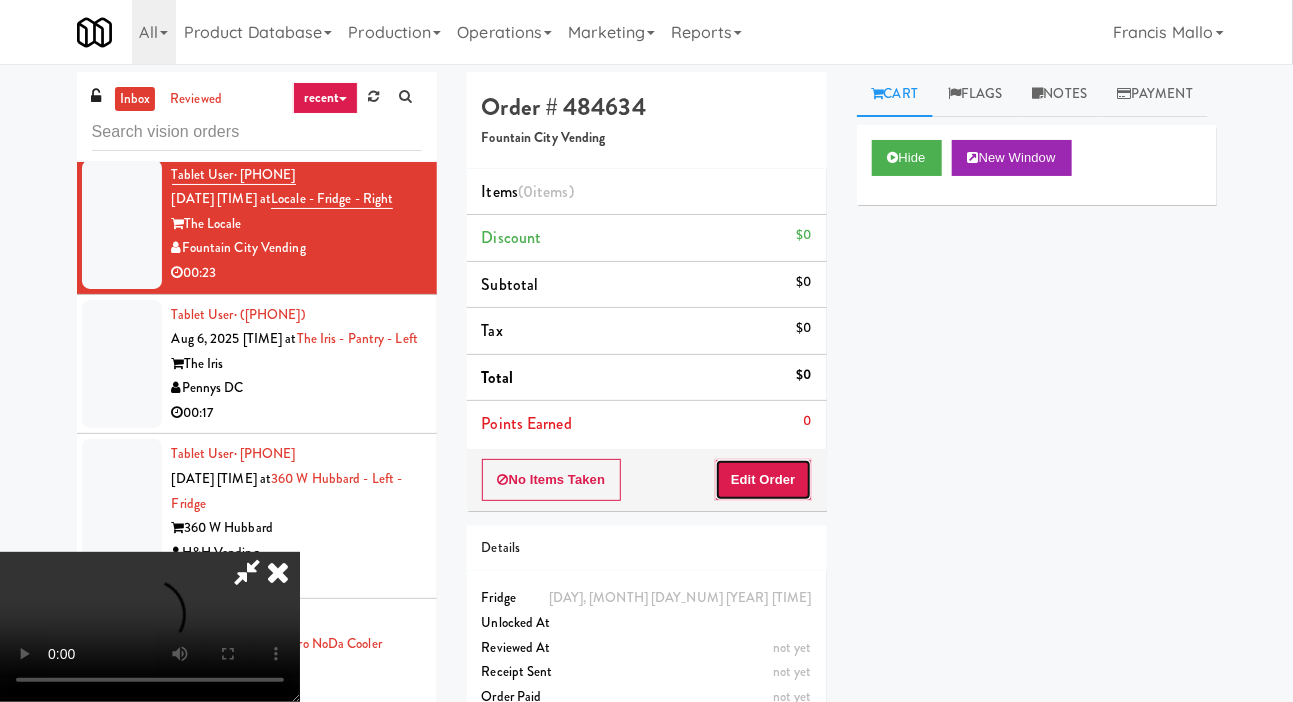 click on "Edit Order" at bounding box center [763, 480] 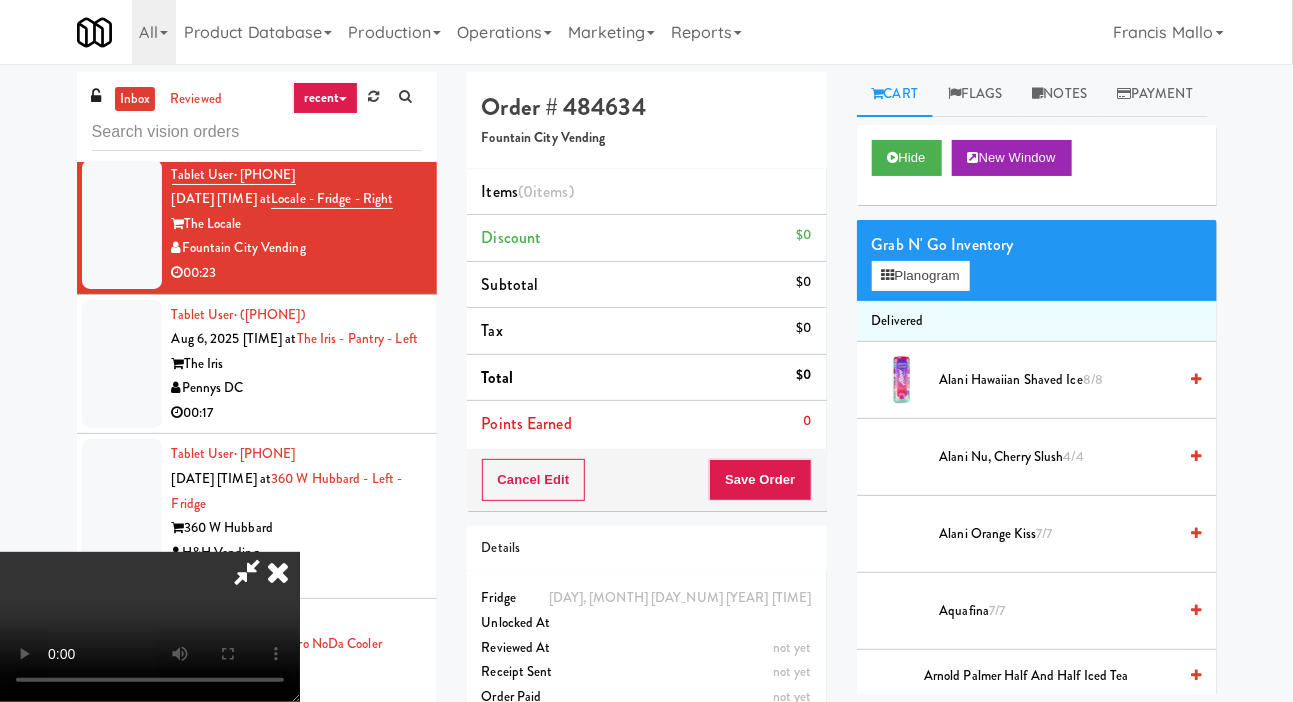 click on "inbox reviewed recent    all     unclear take     inventory issue     suspicious     failed     recent   Tablet User  · [PHONE] Aug 6, 2025 [TIME] at  399 Fremont - Cooler  399 Fremont Street  MAC Vending USA  00:11     [FIRST] [LAST] Aug 6, 2025 [TIME] at  Earth Rangers  KitchenMate  00:09     [FIRST] [LAST] Aug 6, 2025 [TIME] at  Earth Rangers  KitchenMate  Unknown     Tablet User  · [PHONE] Aug 6, 2025 [TIME] at  Earth Rangers  KitchenMate  00:50     [FIRST] [LAST] Aug 6, 2025 [TIME] at  Earth Rangers  KitchenMate  00:04     [FIRST] [LAST] Aug 6, 2025 [TIME] at  Earth Rangers  KitchenMate  00:10     [FIRST] [LAST] Aug 6, 2025 [TIME] at  Earth Rangers  KitchenMate  00:12     Tablet User  · [PHONE] Aug 6, 2025 [TIME] at  Earth Rangers  KitchenMate  Unknown     Tablet User  · [PHONE] Aug 6, 2025 [TIME] at  Earth Rangers  KitchenMate  00:13     [FIRST] [LAST] Aug 6, 2025 [TIME] at  Earth Rangers  KitchenMate" at bounding box center [646, 424] 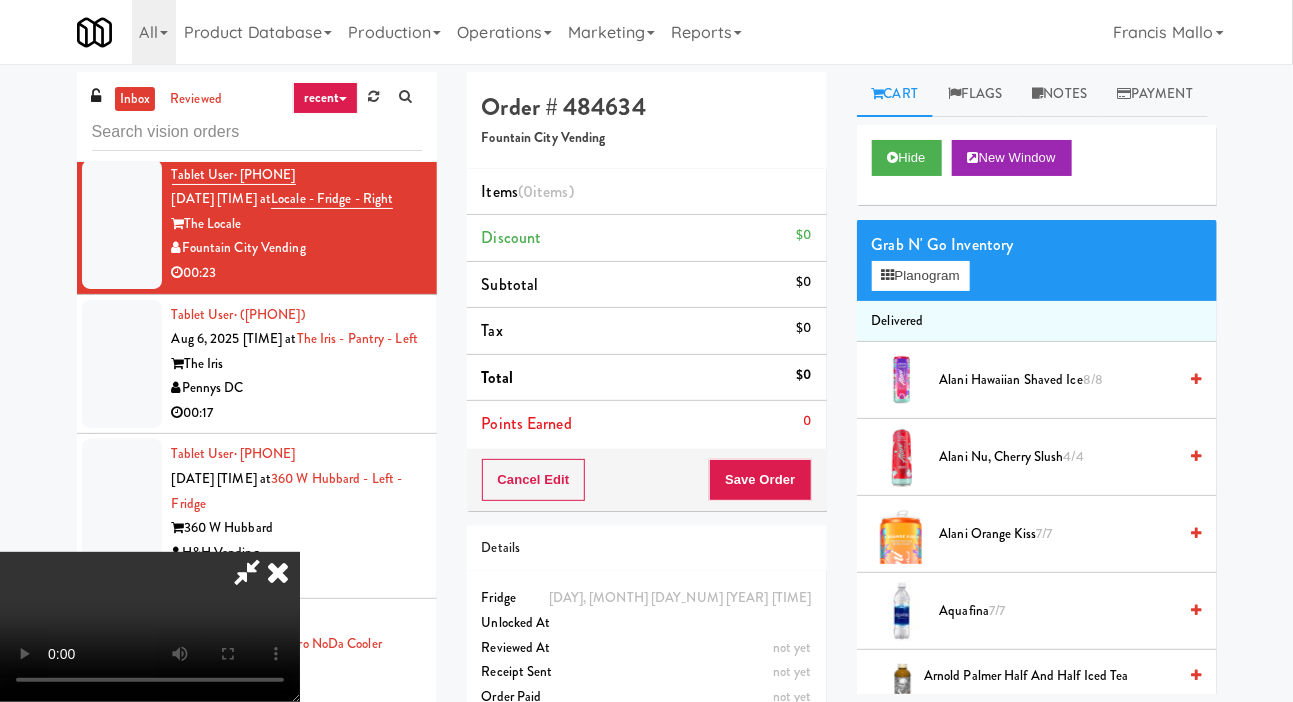 scroll, scrollTop: 73, scrollLeft: 0, axis: vertical 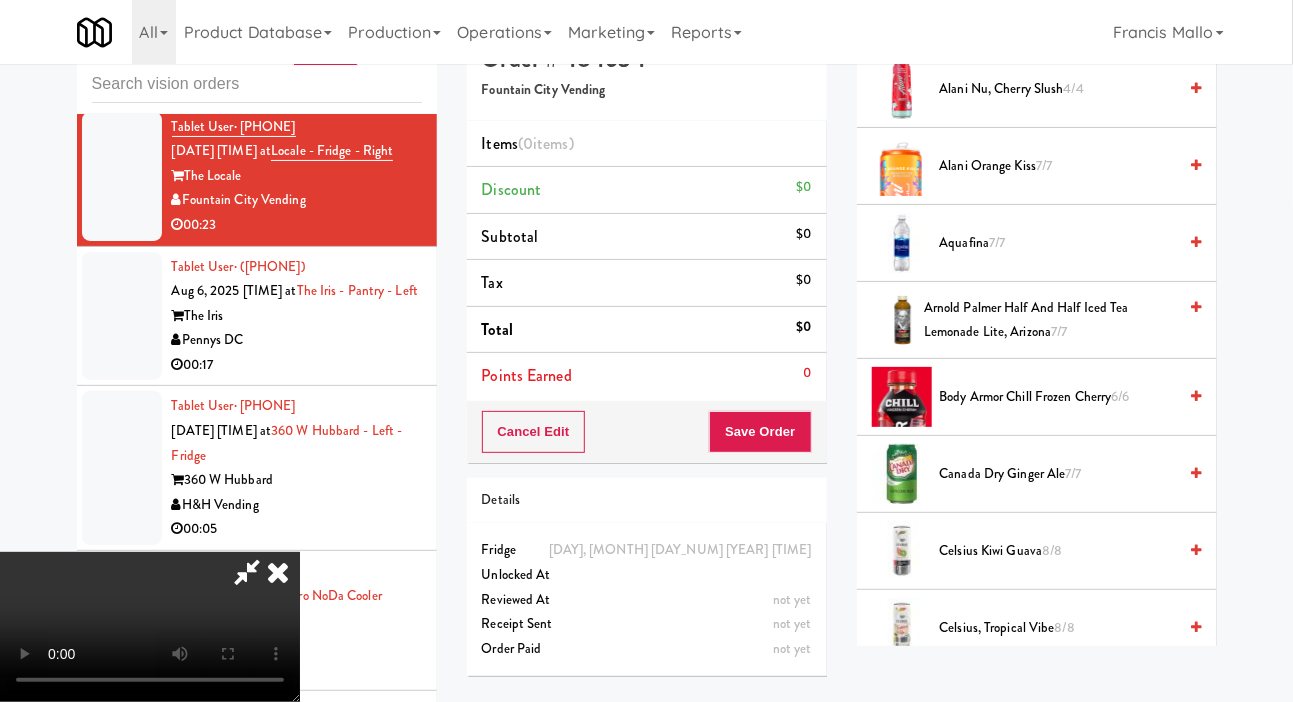 click on "Arnold Palmer Half and Half Iced Tea Lemonade Lite, [STATE] 7/7" at bounding box center [1050, 320] 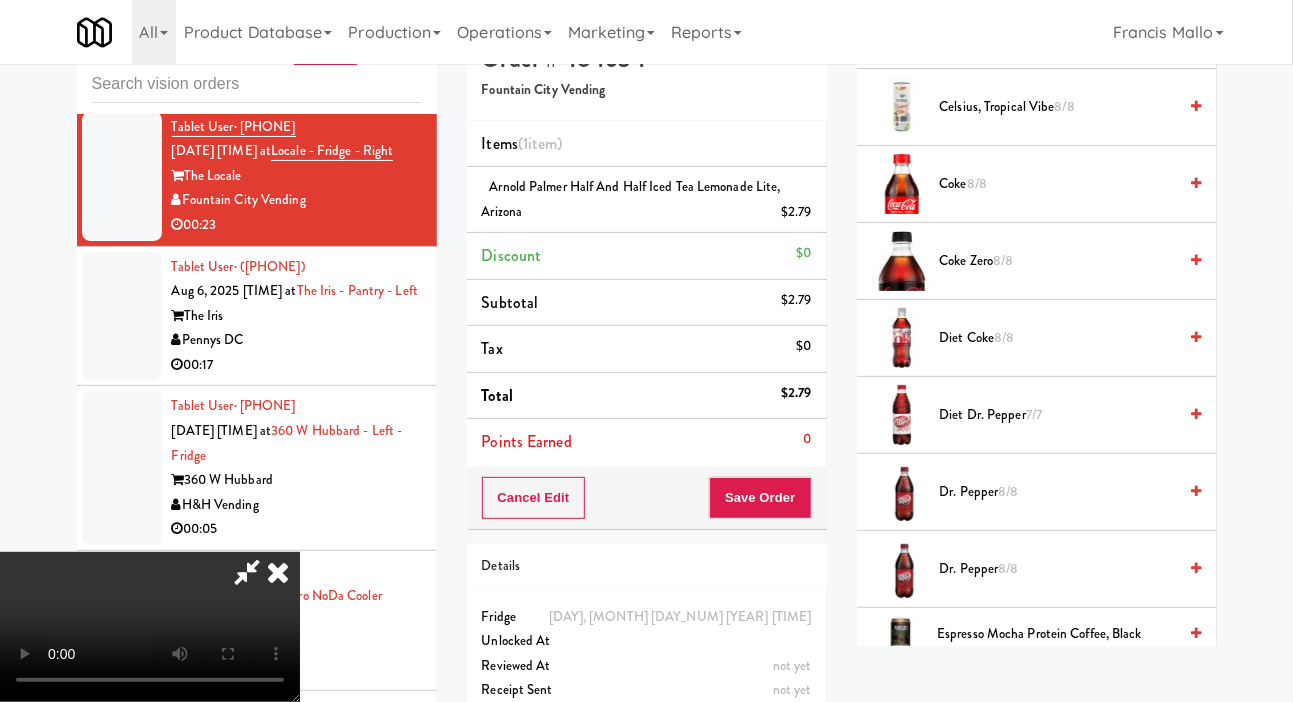 scroll, scrollTop: 968, scrollLeft: 0, axis: vertical 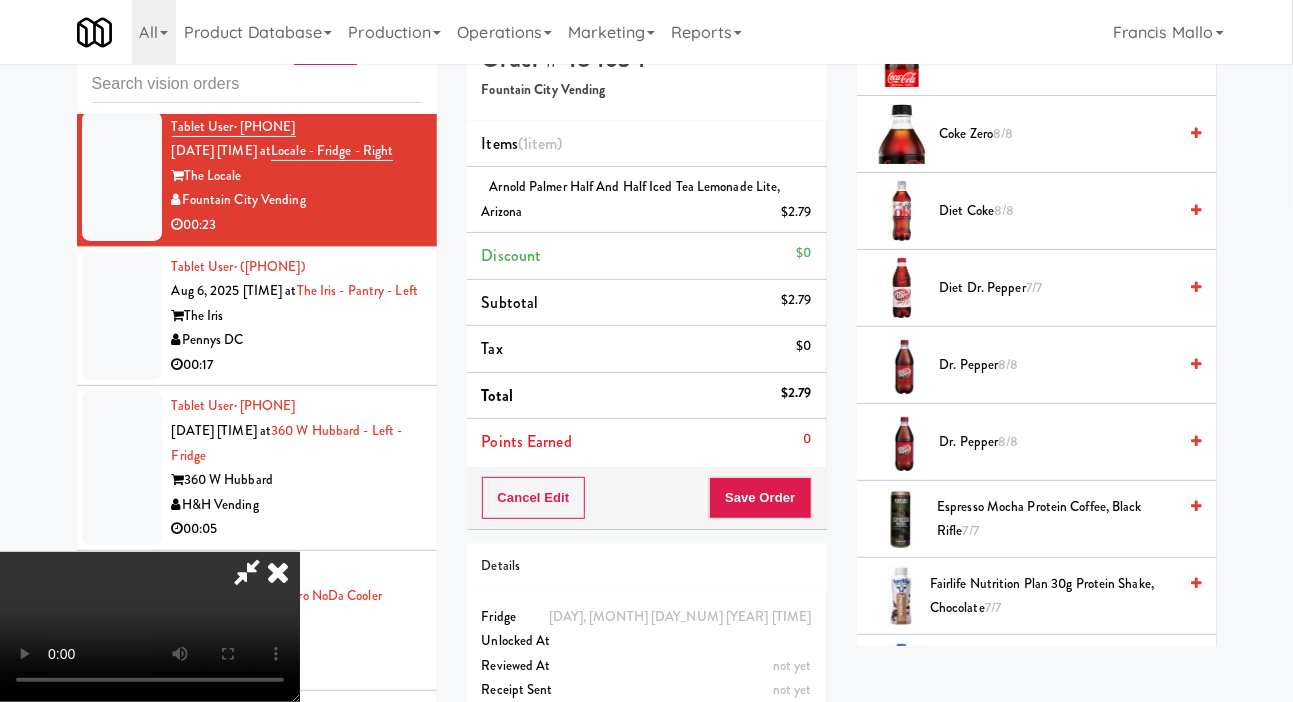 click on "Coke Zero  8/8" at bounding box center (1058, 134) 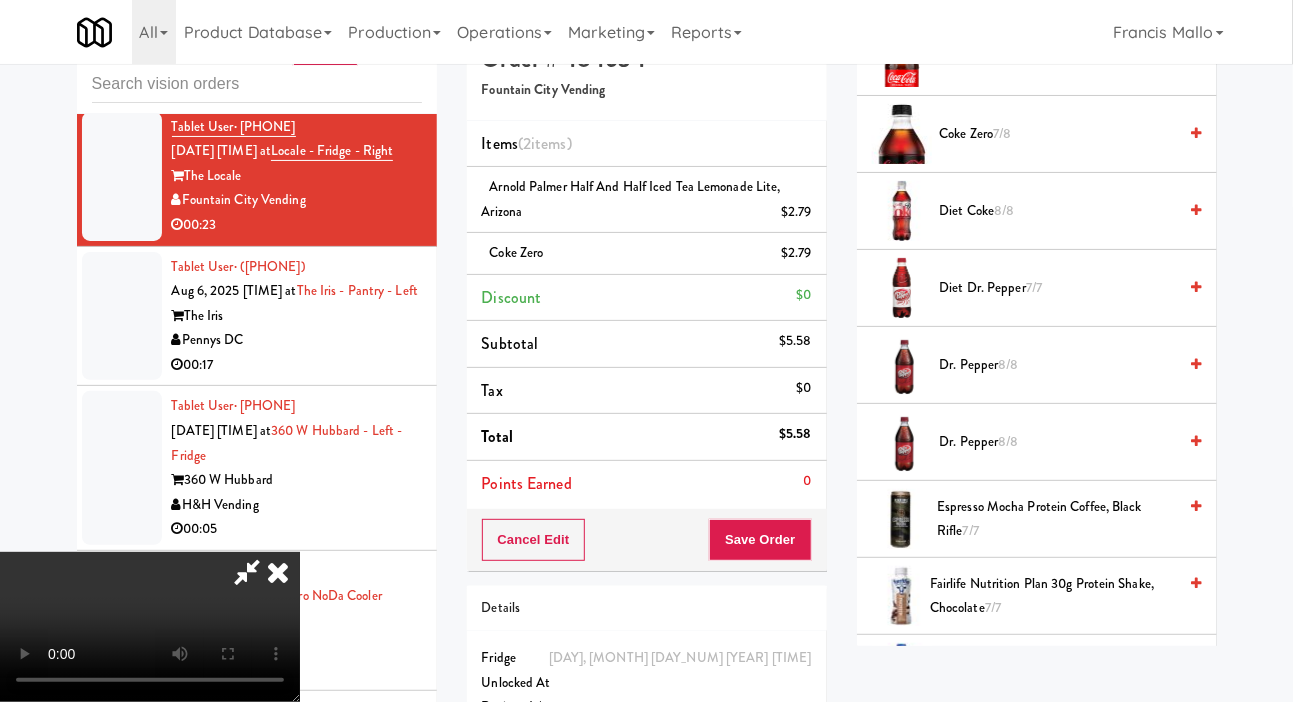 scroll, scrollTop: 73, scrollLeft: 0, axis: vertical 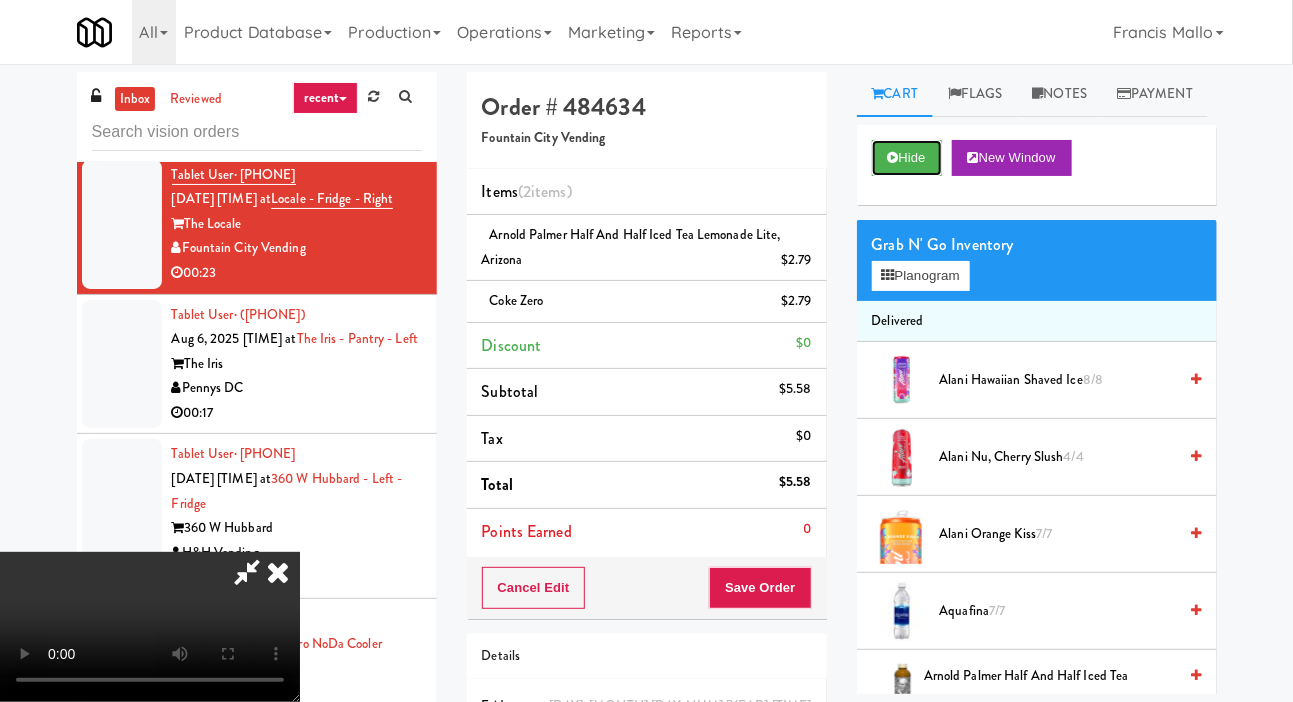 click on "Hide" at bounding box center (907, 158) 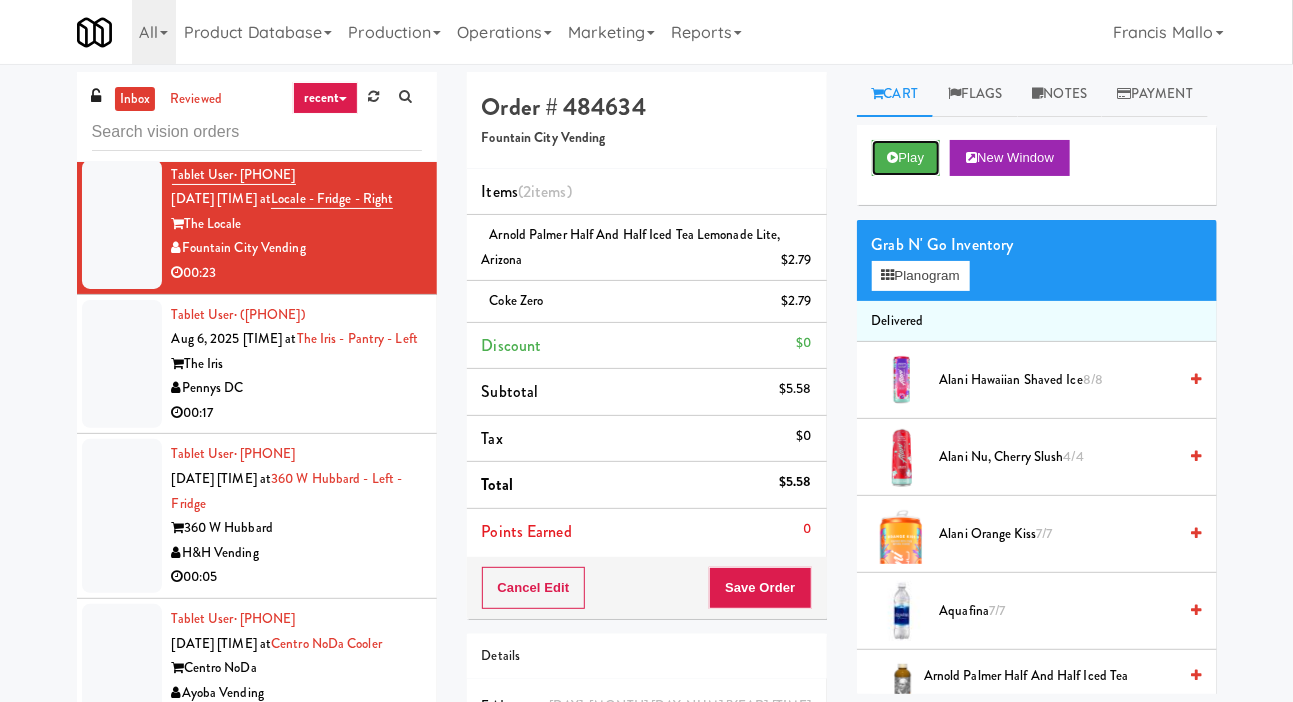 scroll, scrollTop: 0, scrollLeft: 0, axis: both 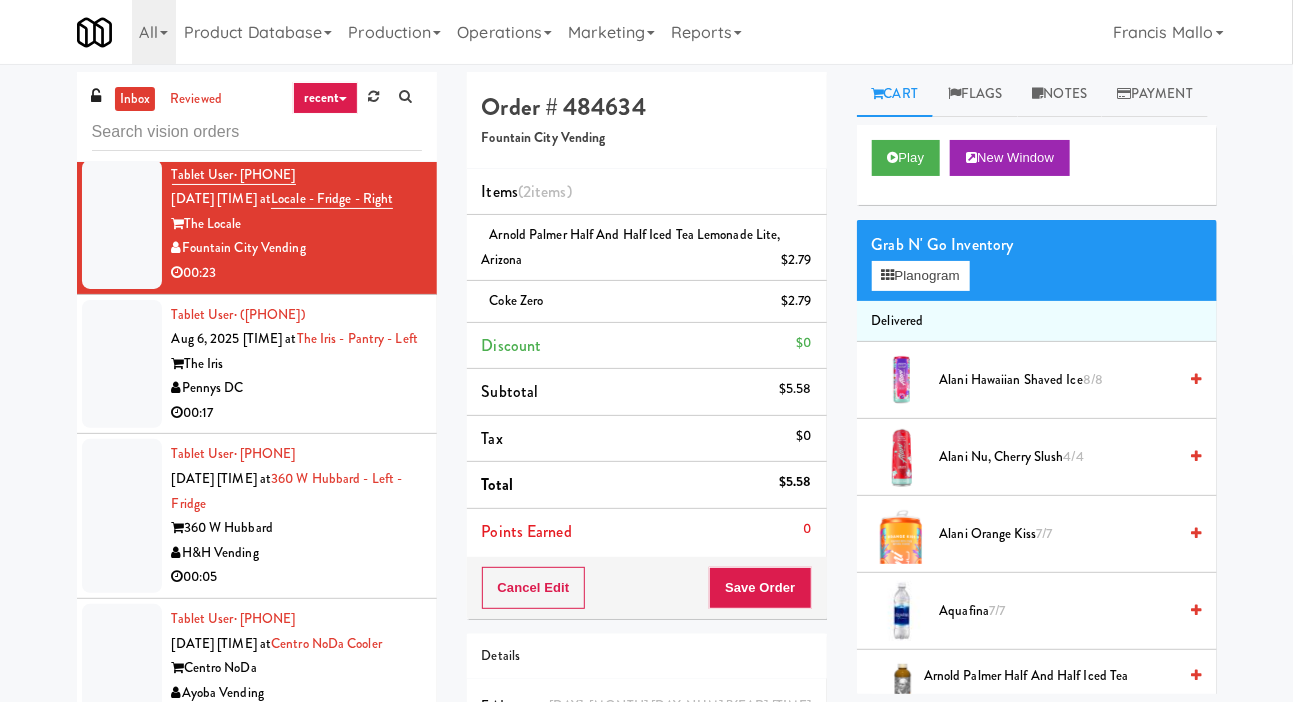 click at bounding box center [122, 364] 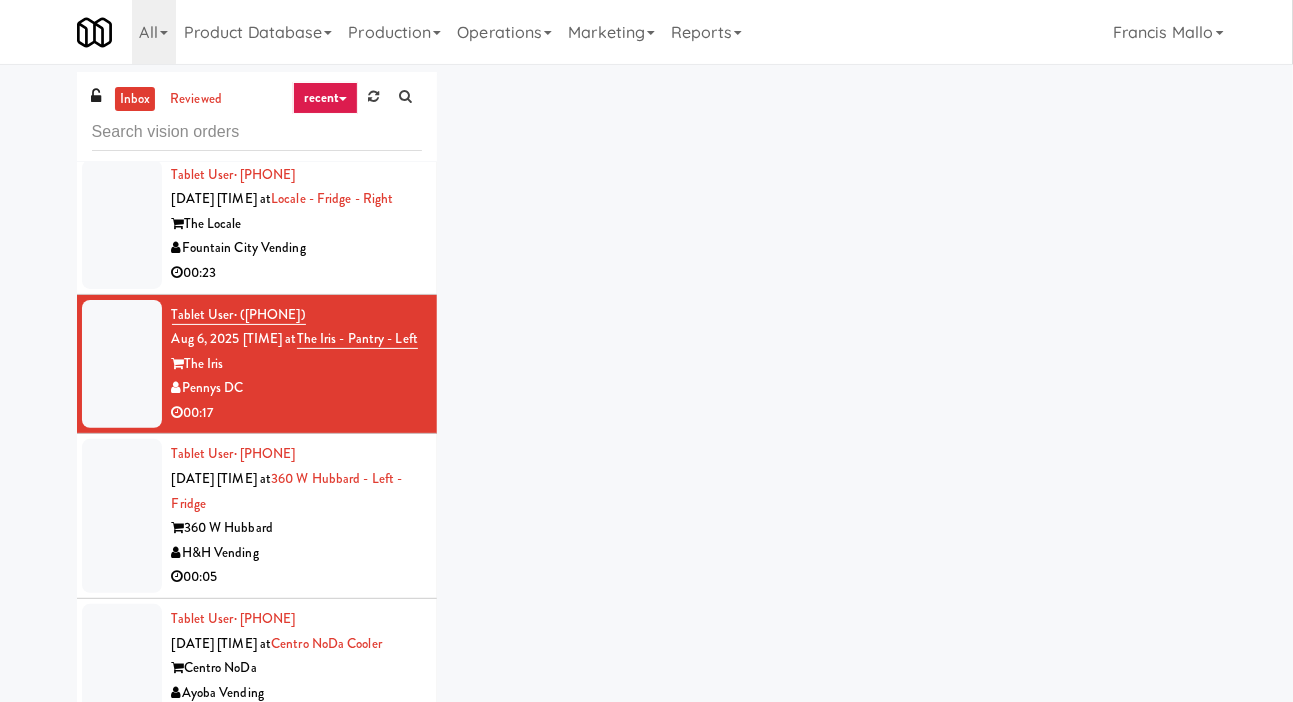 click at bounding box center [122, 224] 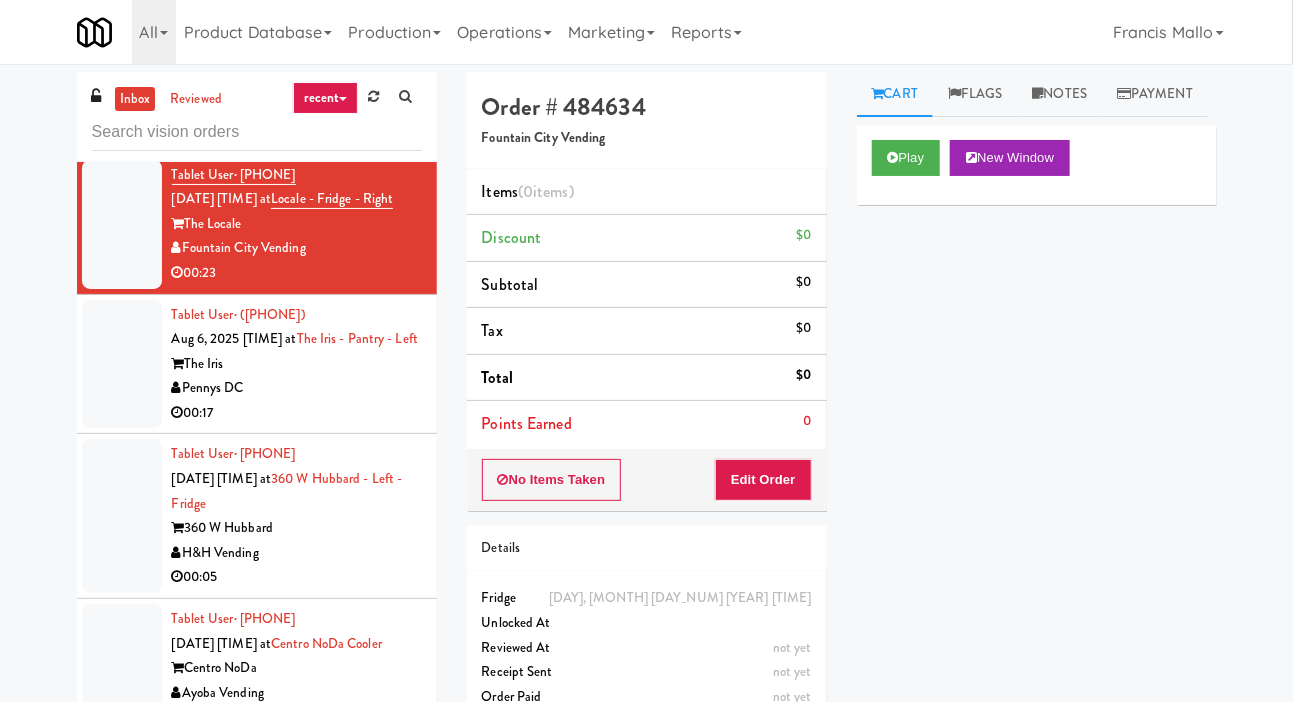 click at bounding box center (122, 364) 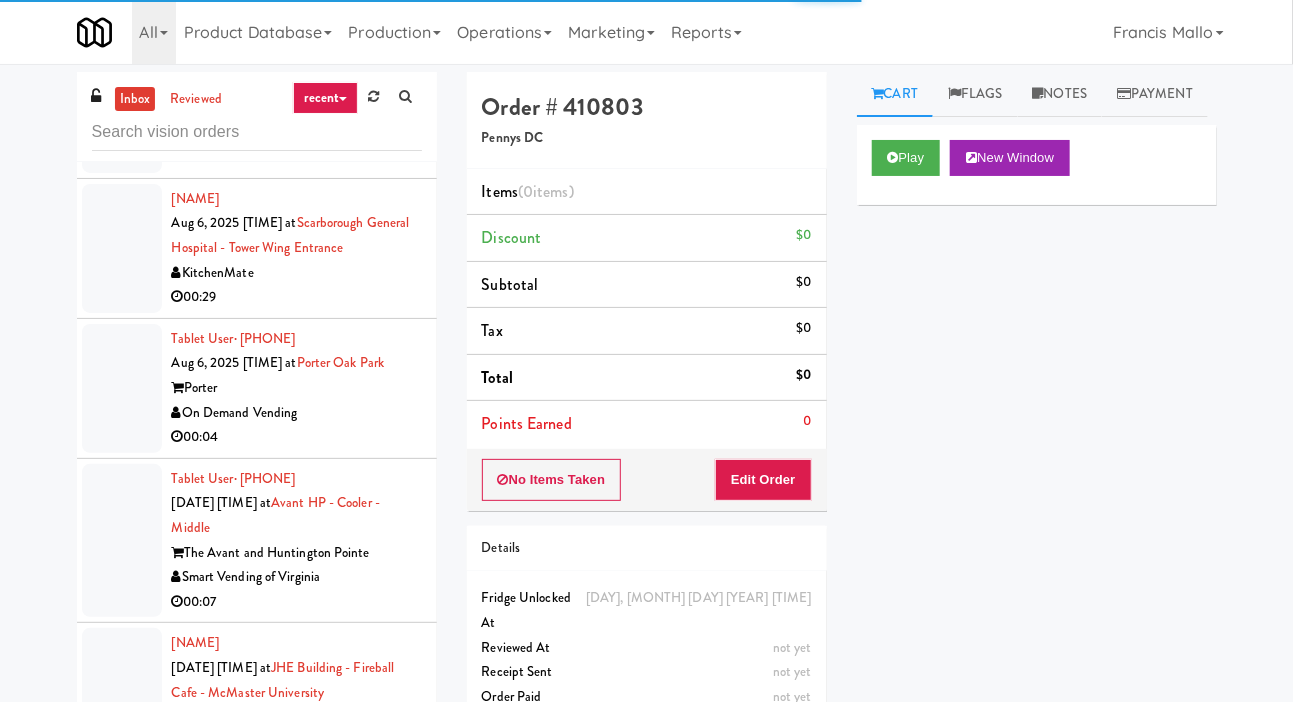 scroll, scrollTop: 5139, scrollLeft: 0, axis: vertical 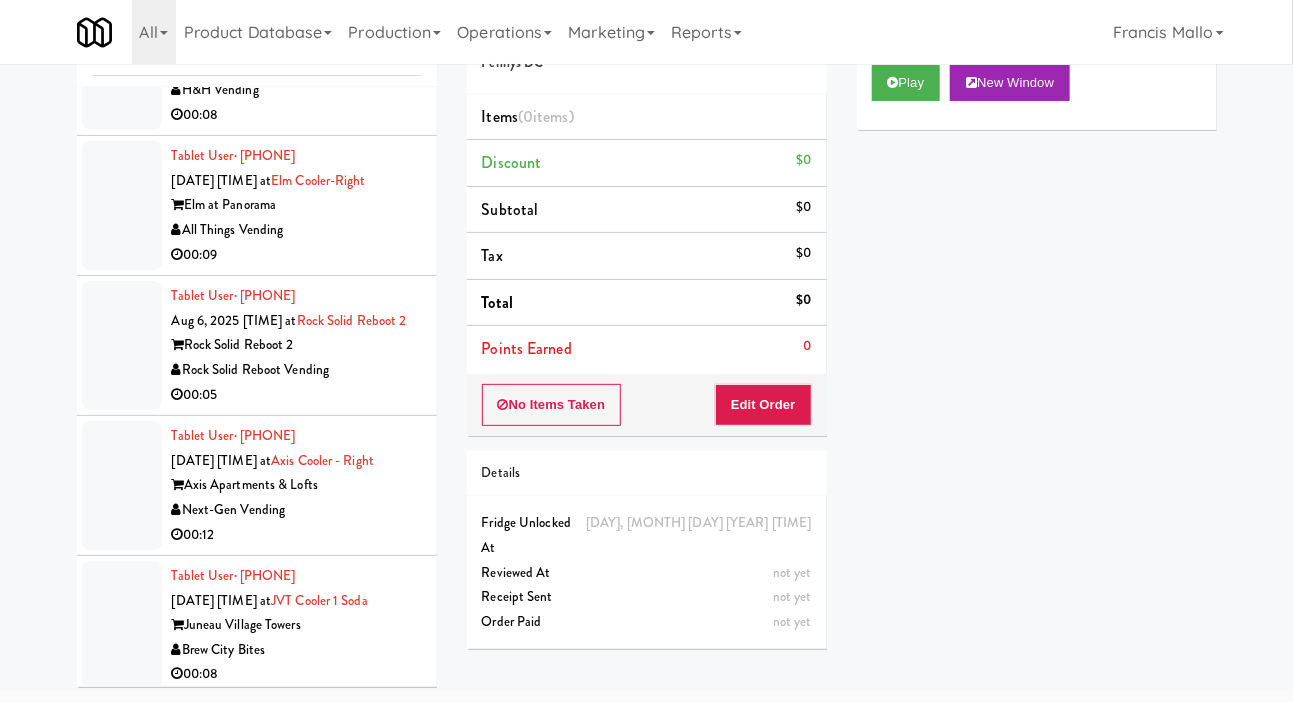 click at bounding box center [122, -646] 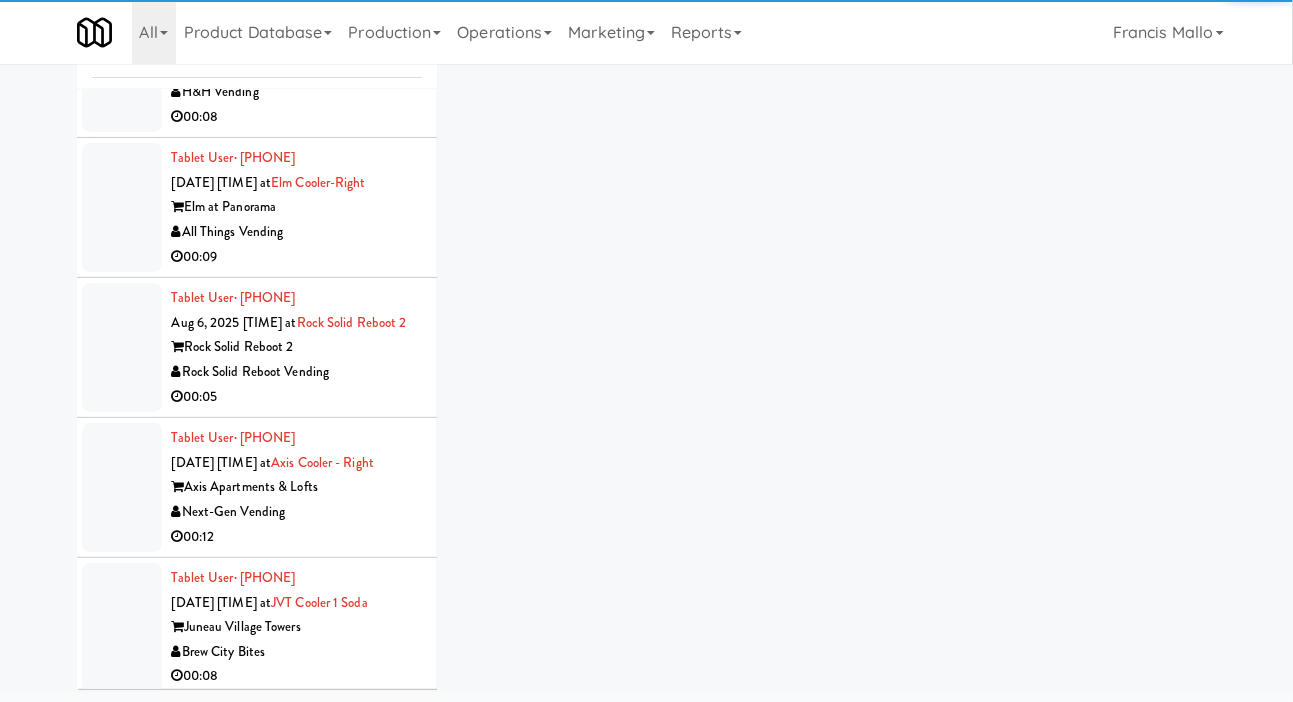 scroll, scrollTop: 98, scrollLeft: 0, axis: vertical 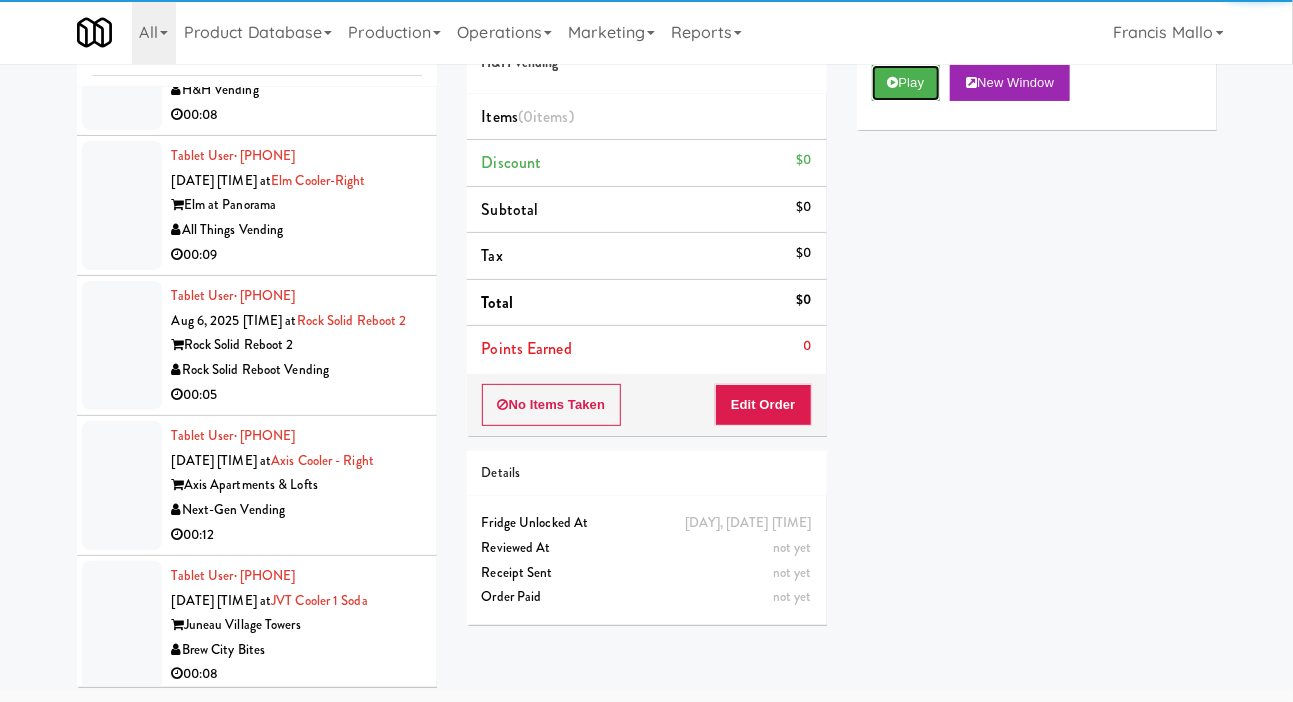 click on "Play" at bounding box center (906, 83) 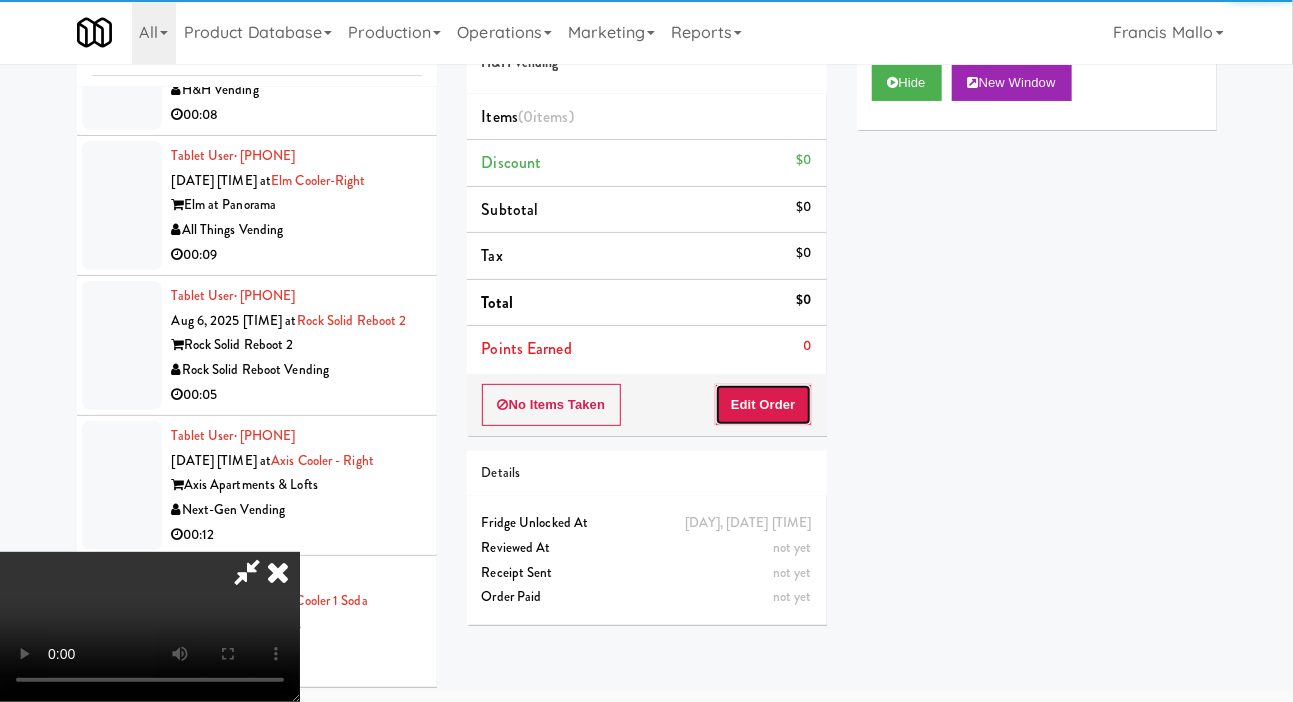 click on "Edit Order" at bounding box center [763, 405] 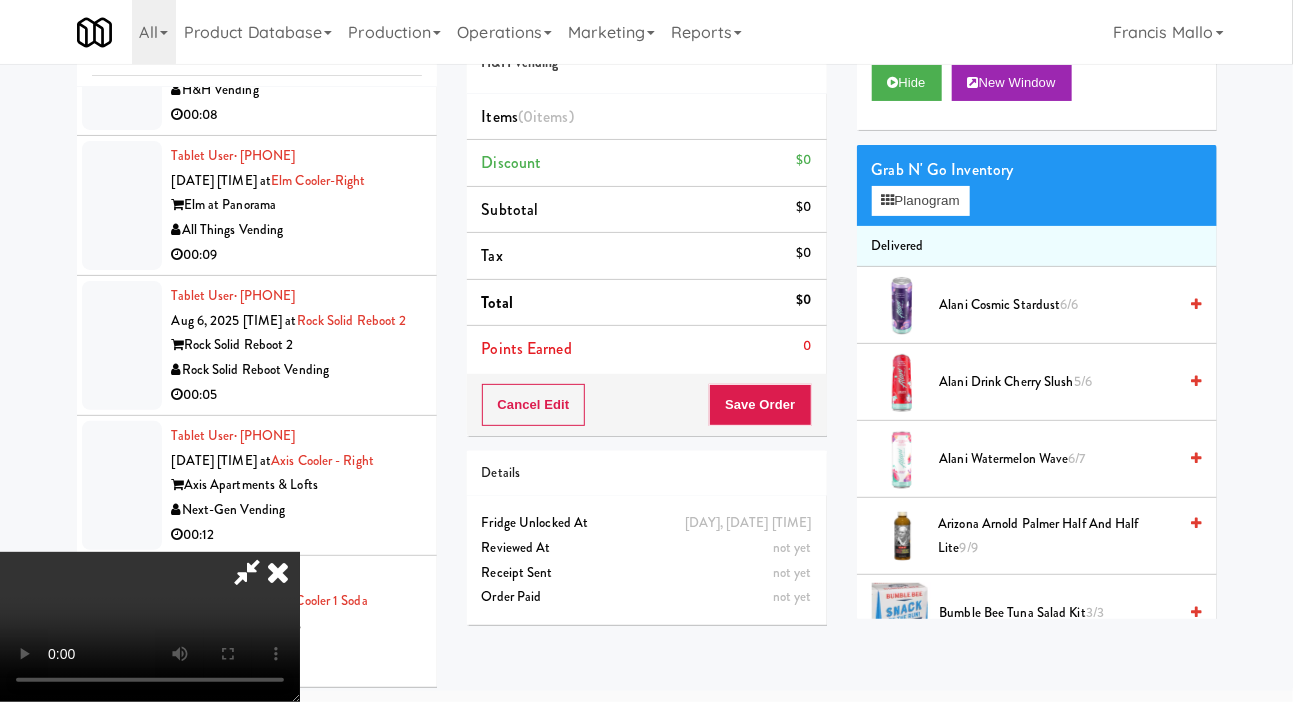 click on "Order # 878451 H&H Vending Items  (0  items ) Discount  $0 Subtotal $0 Tax $0 Total $0 Points Earned  0 Cancel Edit Save Order Details [DATE] [TIME] Fridge Unlocked At not yet Reviewed At not yet Receipt Sent not yet Order Paid" at bounding box center [647, 318] 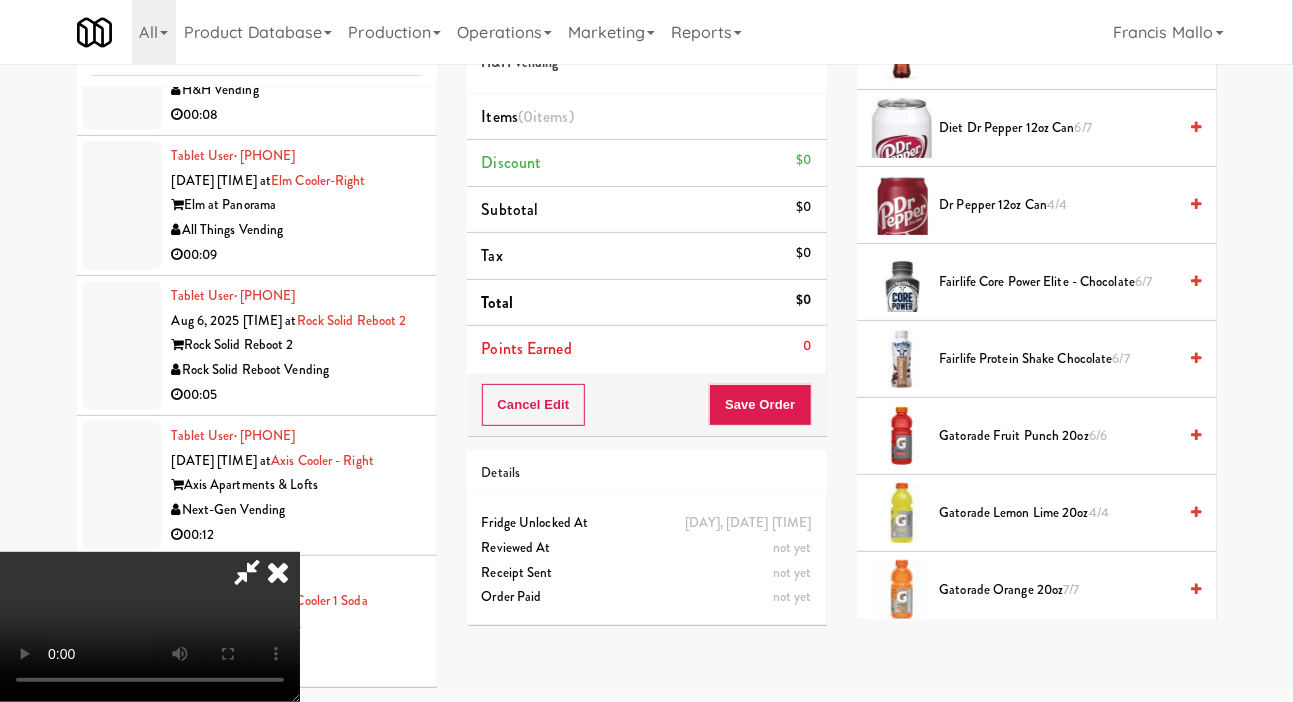 scroll, scrollTop: 1042, scrollLeft: 0, axis: vertical 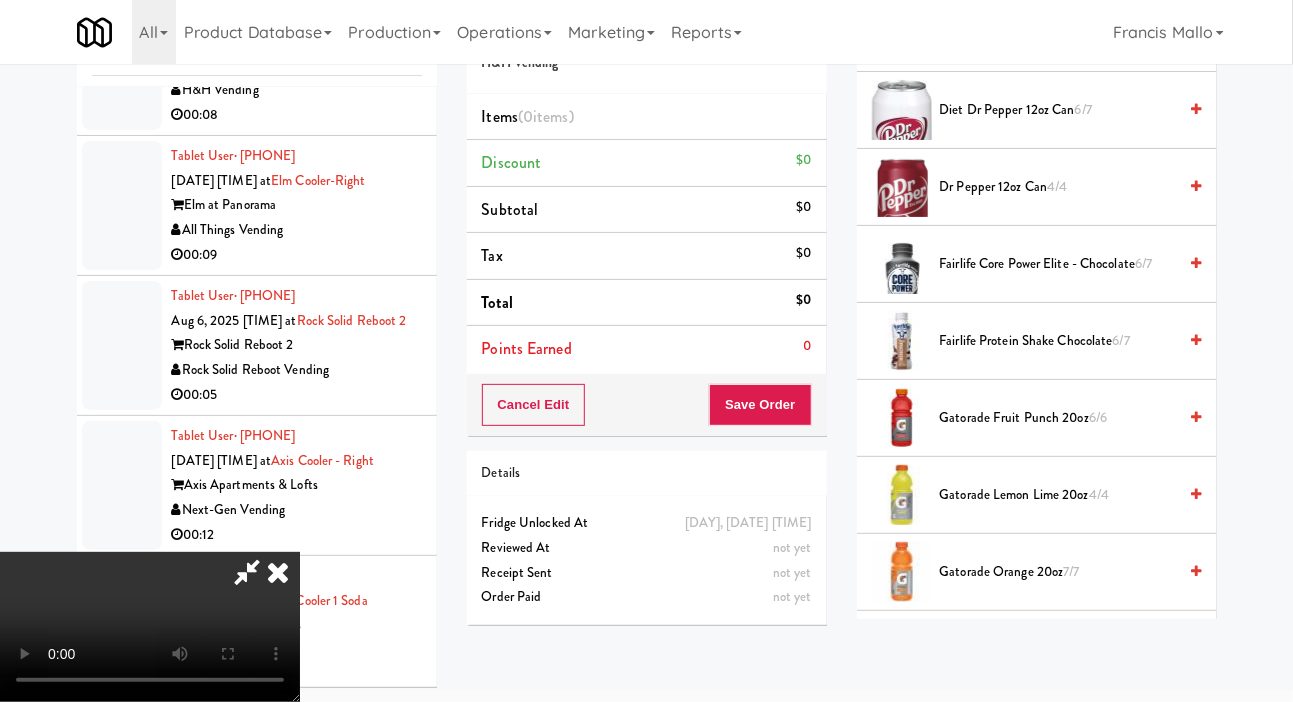 click on "Gatorade Orange 20oz  7/7" at bounding box center (1058, 572) 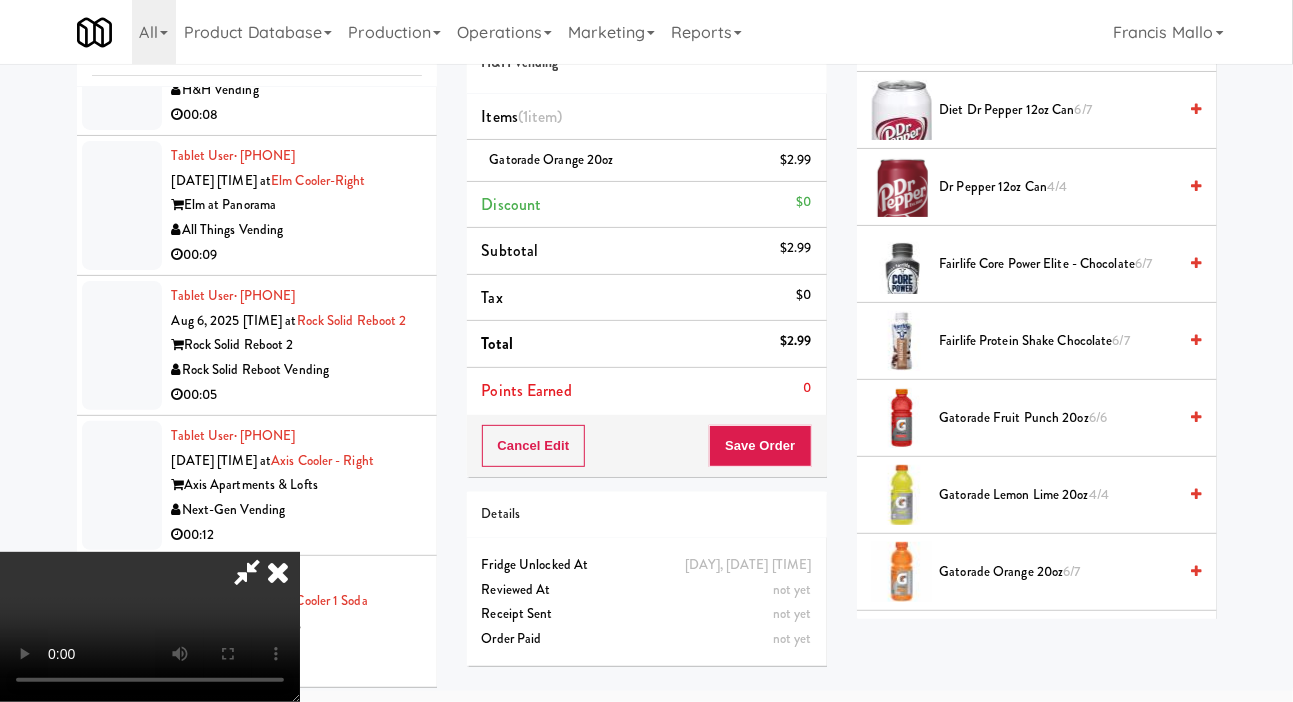 click on "Order # [NUMBER] [COMPANY] Items (1 item ) [DRINK] [PRICE] Discount [PRICE] Subtotal [PRICE] Tax [PRICE] Total [PRICE] Points Earned 0 Cancel Edit Save Order Details [DAY], [MONTH] [DAY] [YEAR] [TIME] Fridge Unlocked At not yet Reviewed At not yet Receipt Sent not yet Order Paid" at bounding box center [647, 339] 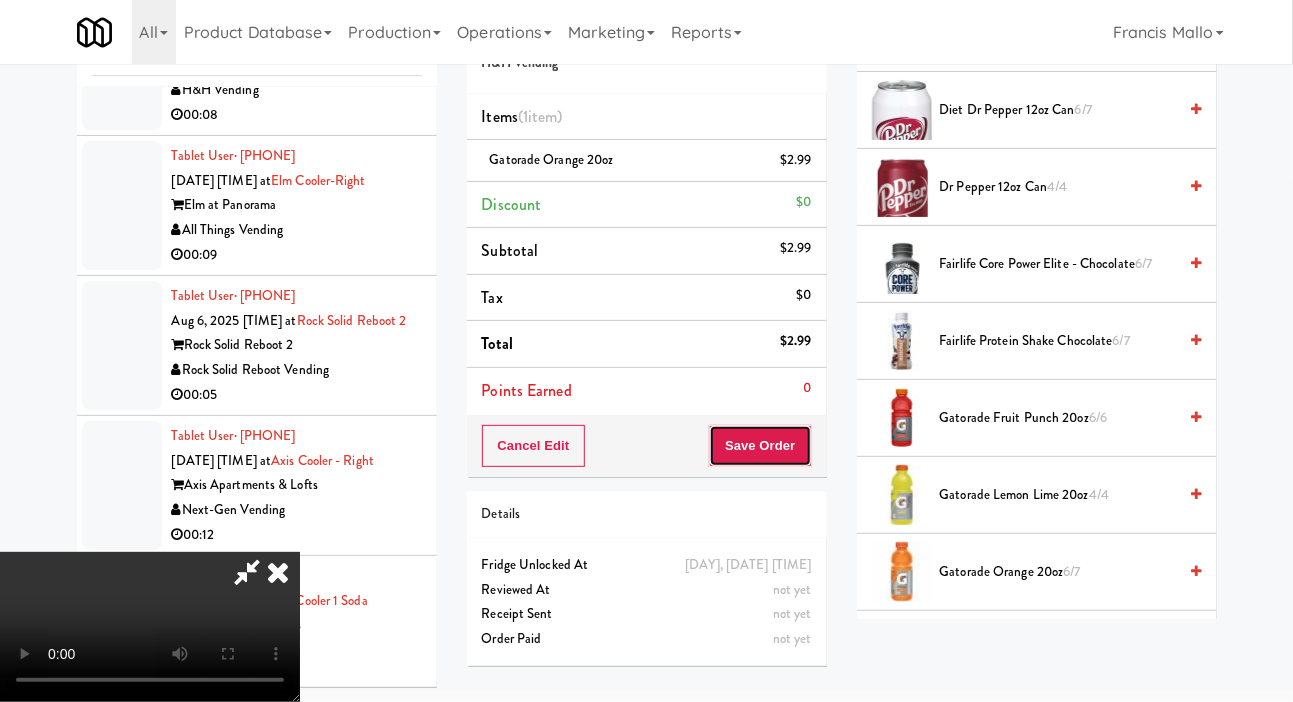 click on "Save Order" at bounding box center (760, 446) 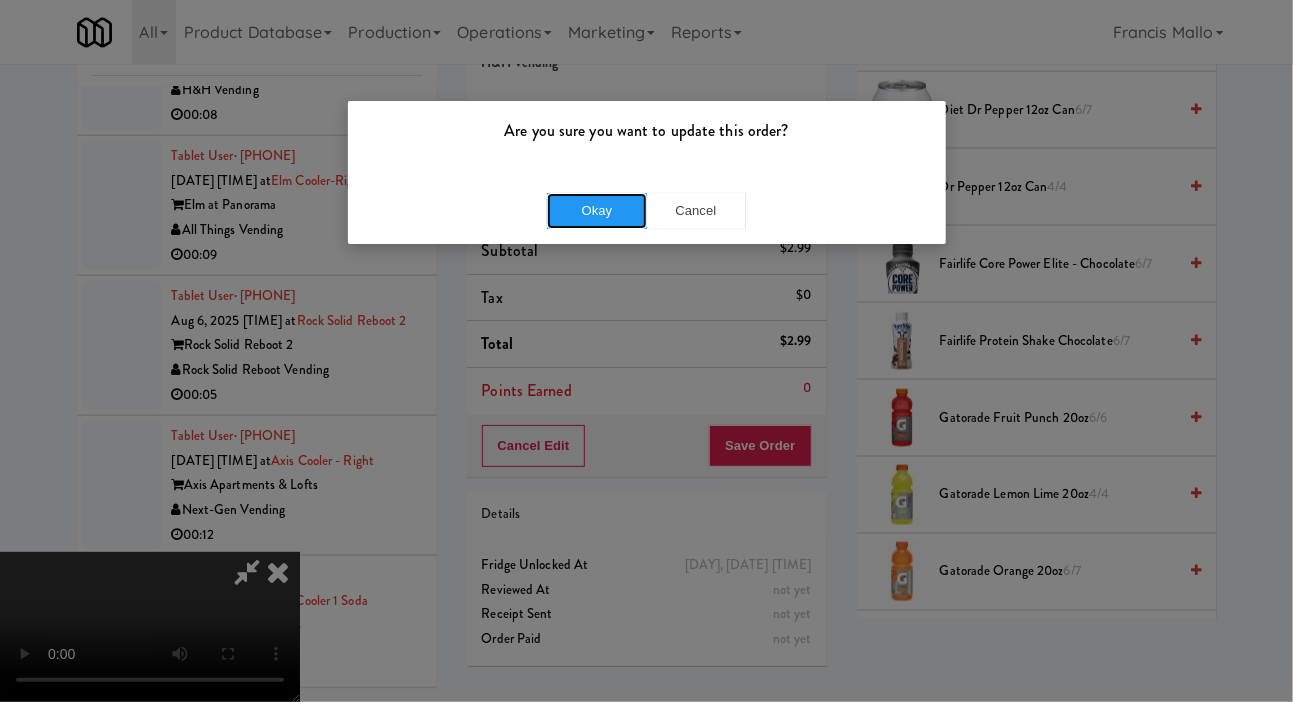 click on "Okay" at bounding box center (597, 211) 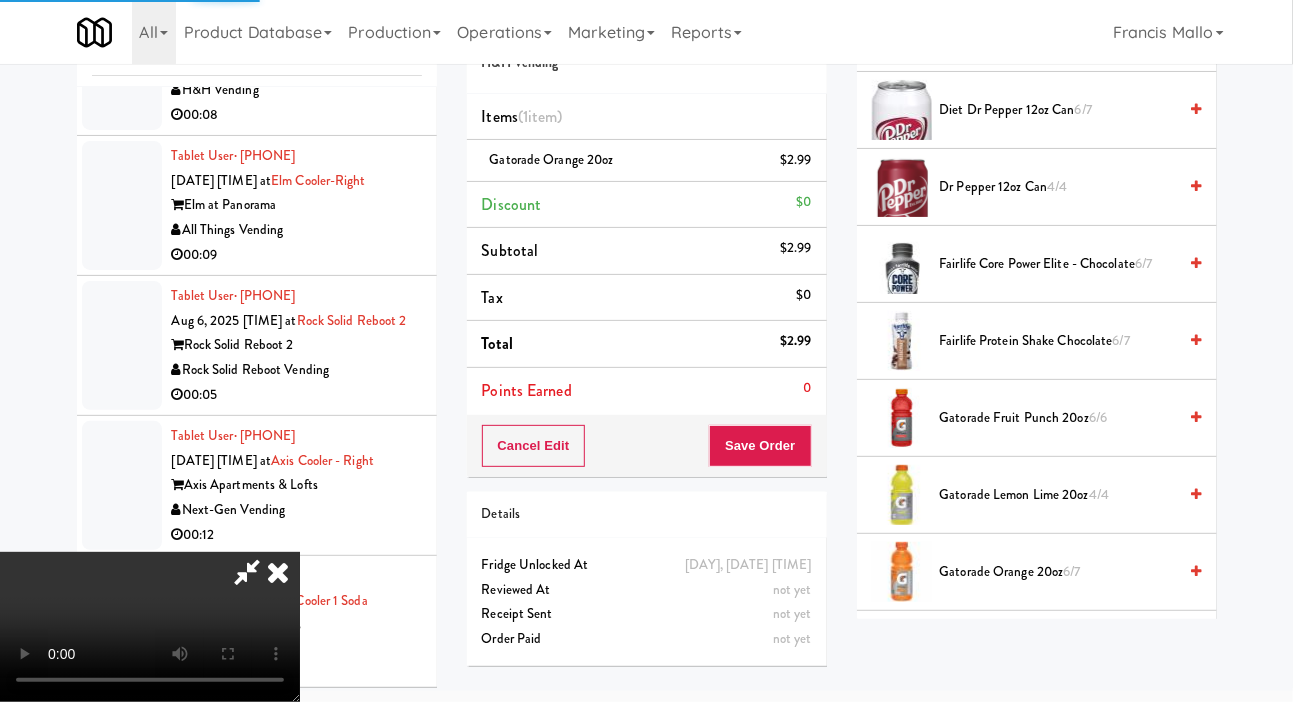 scroll, scrollTop: 116, scrollLeft: 0, axis: vertical 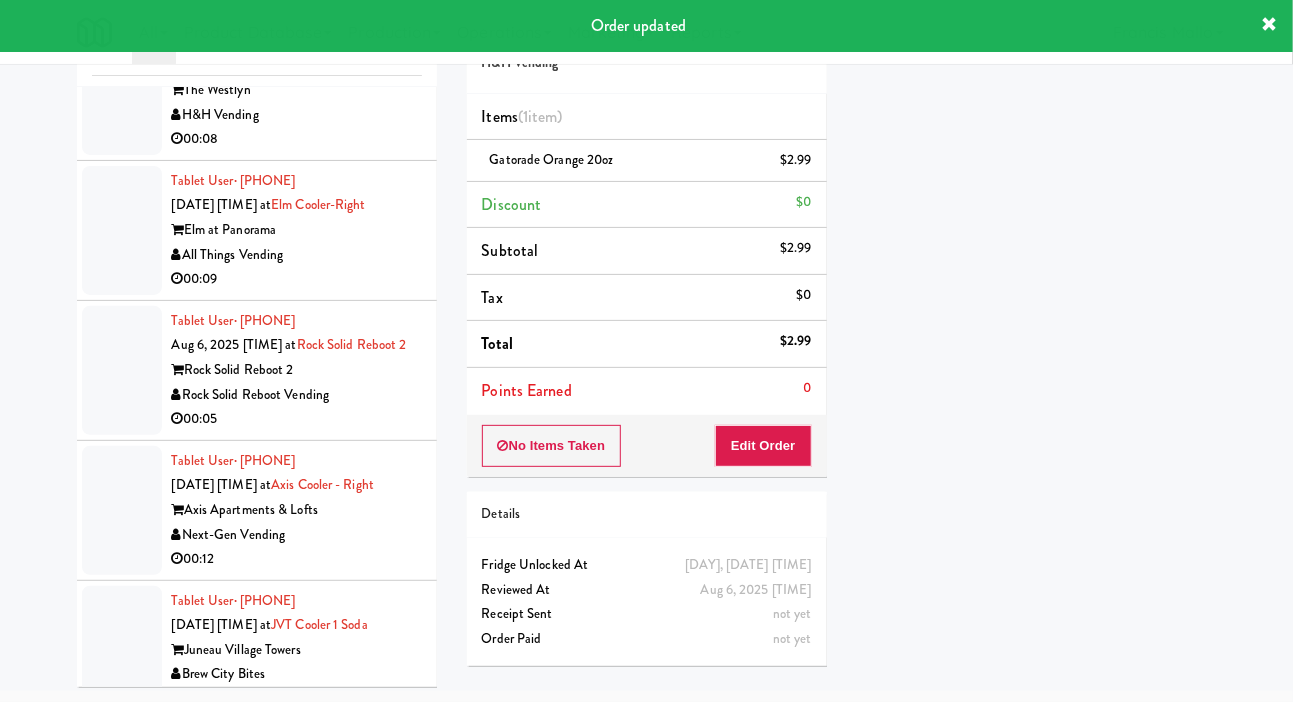 click at bounding box center (122, -799) 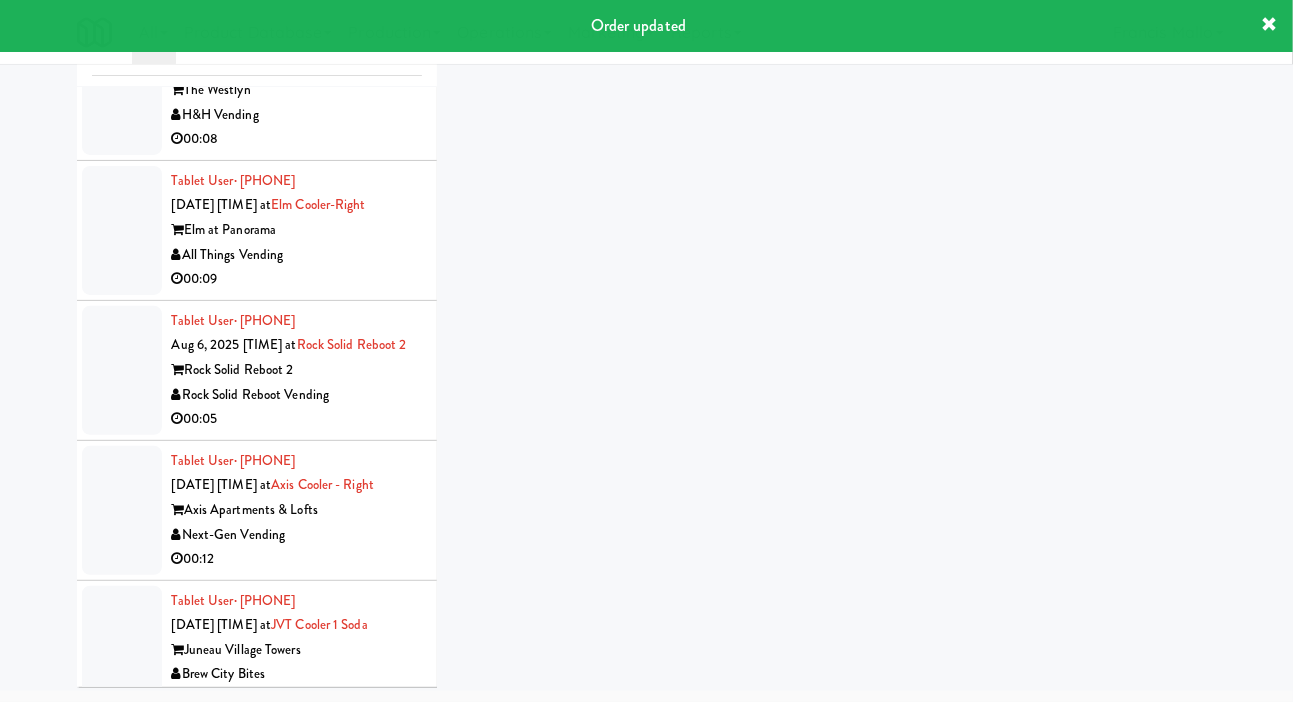 scroll, scrollTop: 73, scrollLeft: 0, axis: vertical 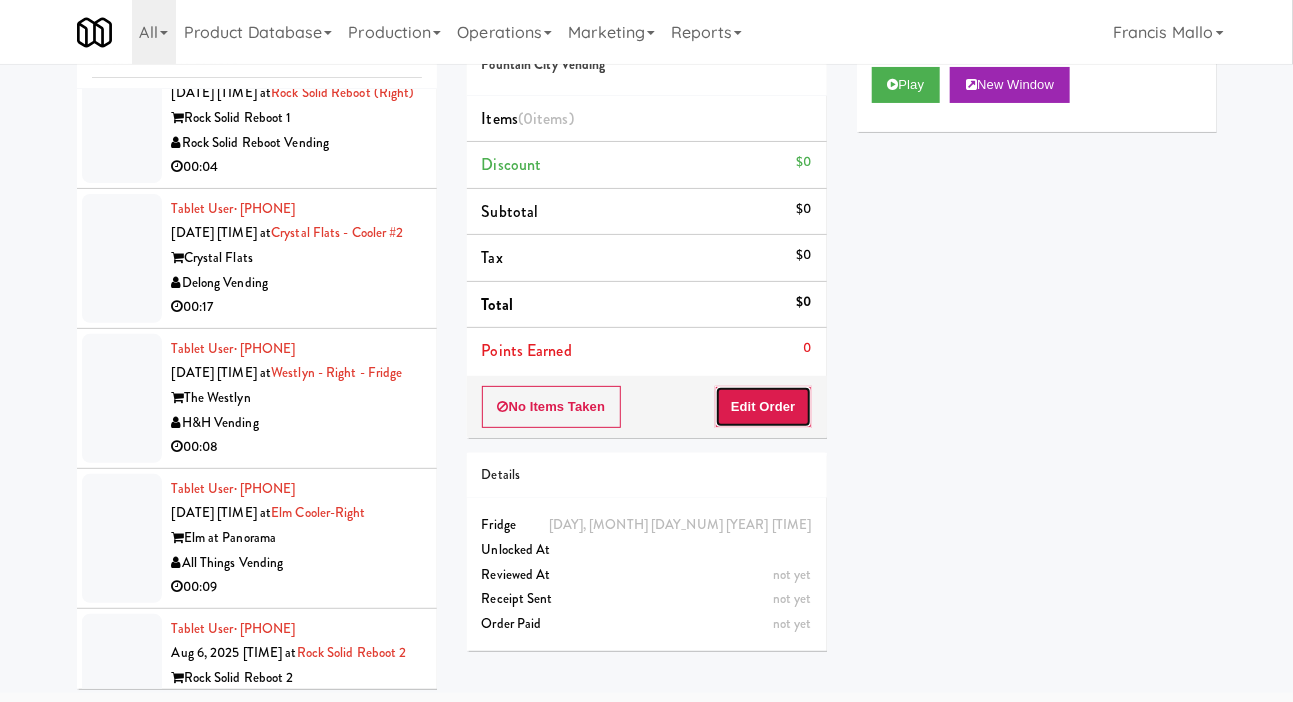 click on "Edit Order" at bounding box center (763, 407) 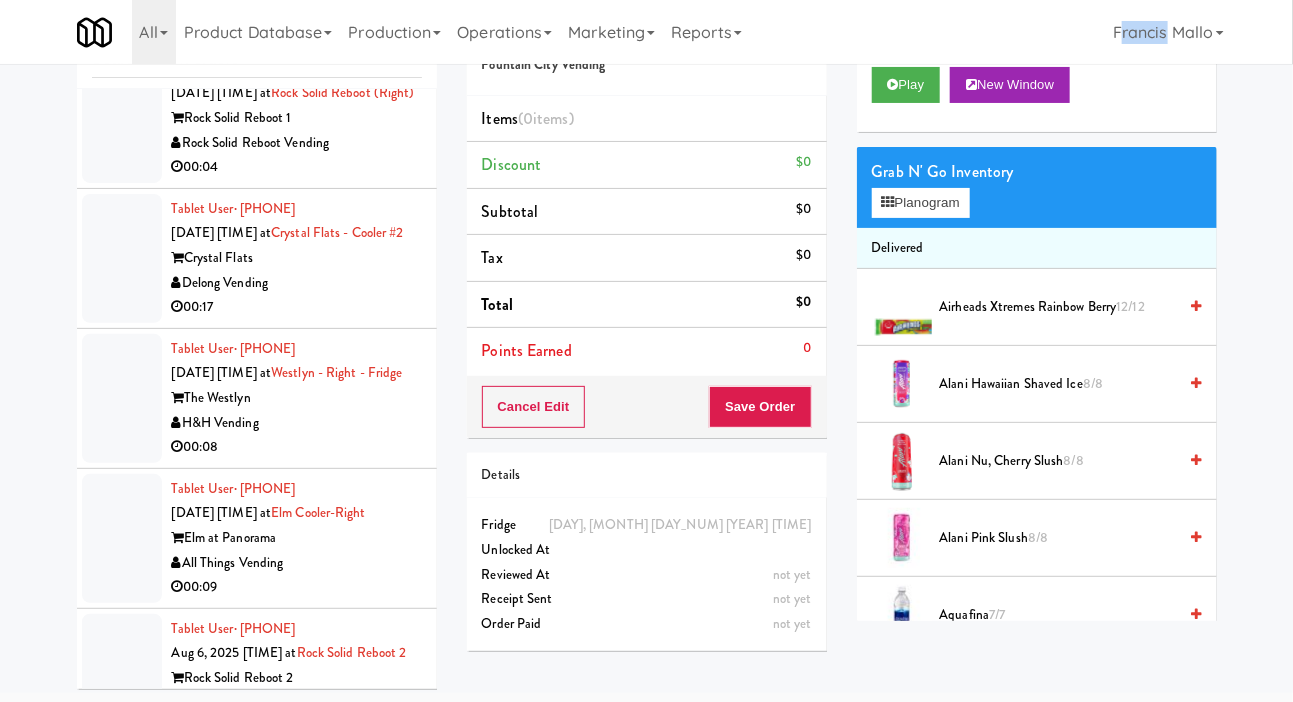 click on "Play  New Window" at bounding box center (1037, 92) 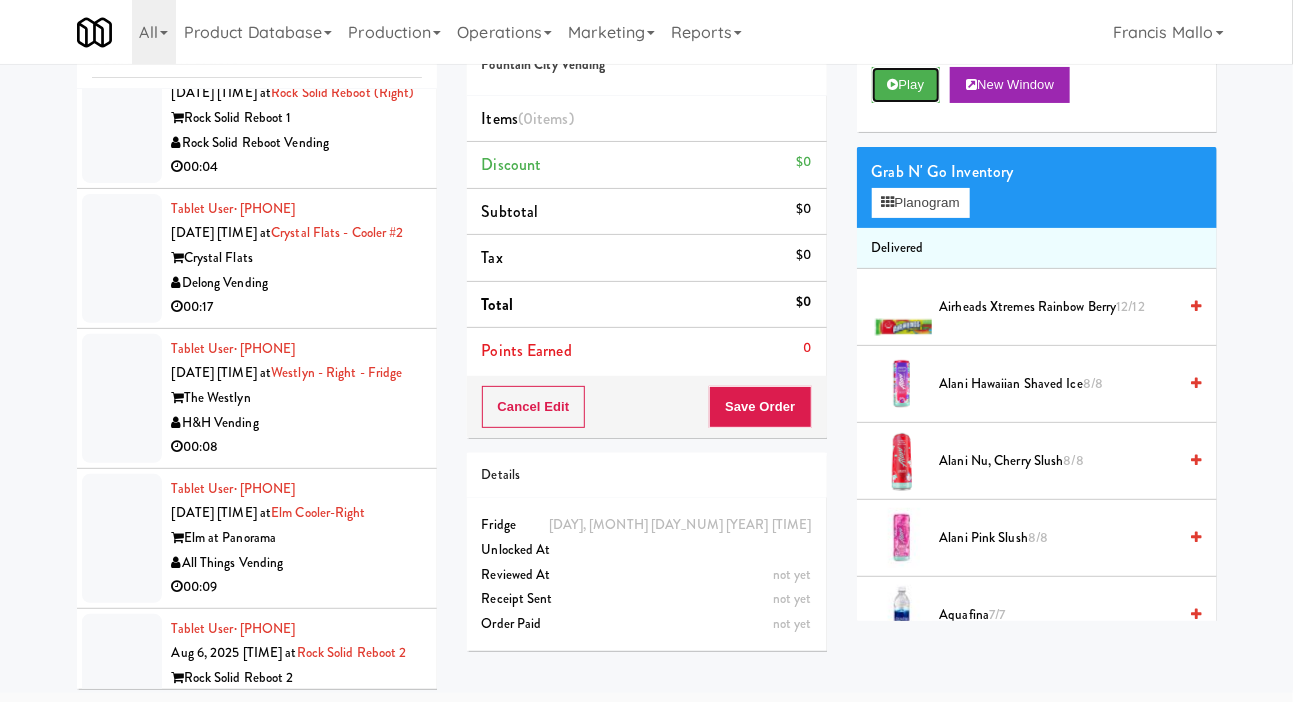 click on "Play" at bounding box center (906, 85) 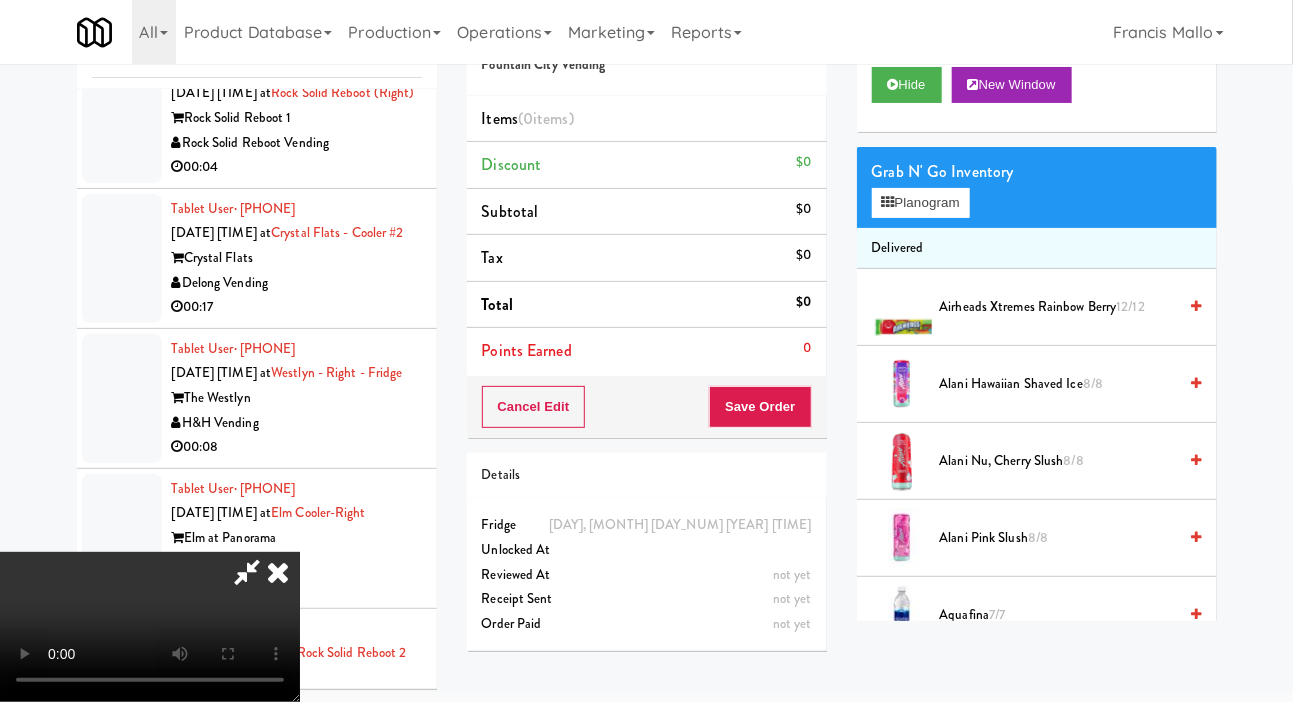click on "Cart  Flags  Notes  Payment" at bounding box center (1037, 21) 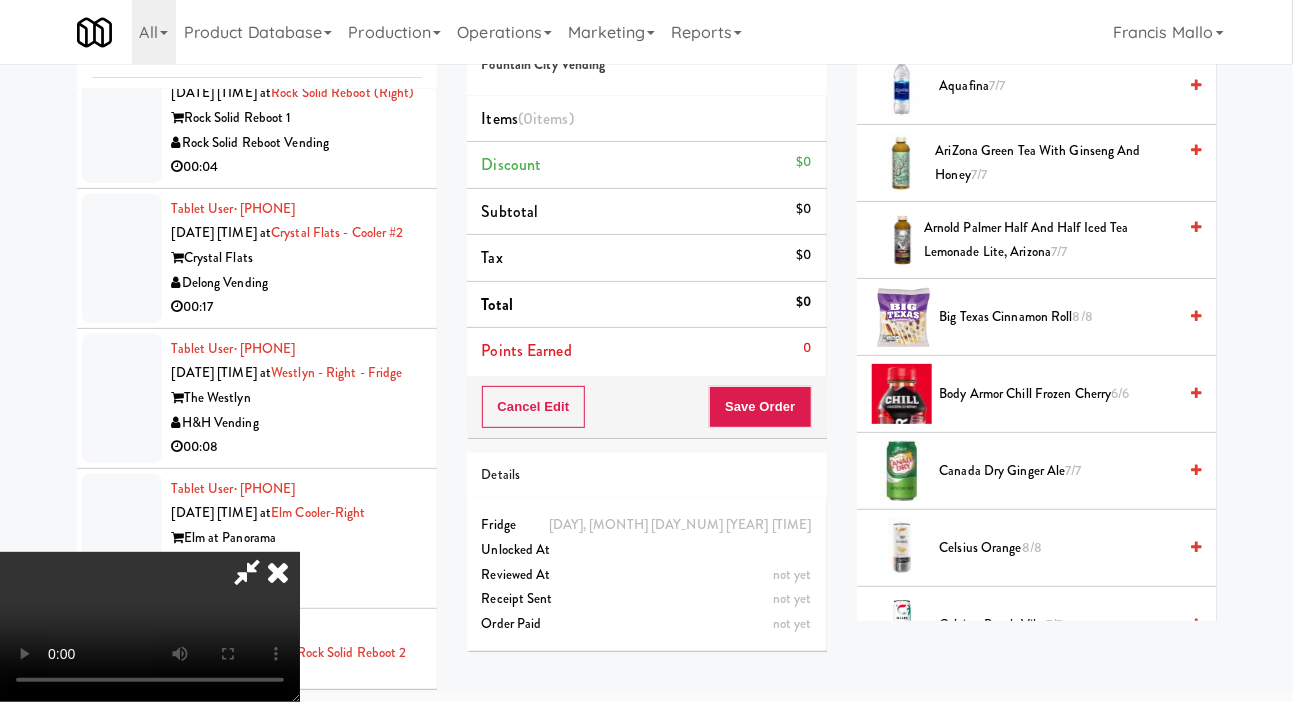 scroll, scrollTop: 517, scrollLeft: 0, axis: vertical 